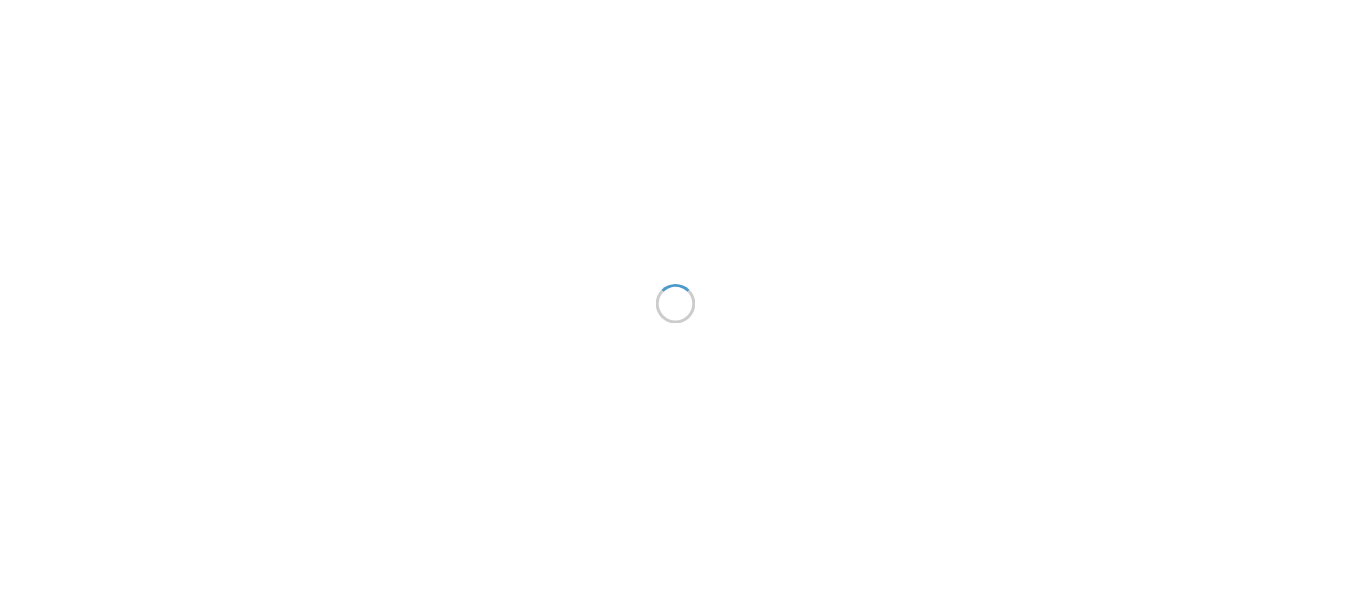 scroll, scrollTop: 0, scrollLeft: 0, axis: both 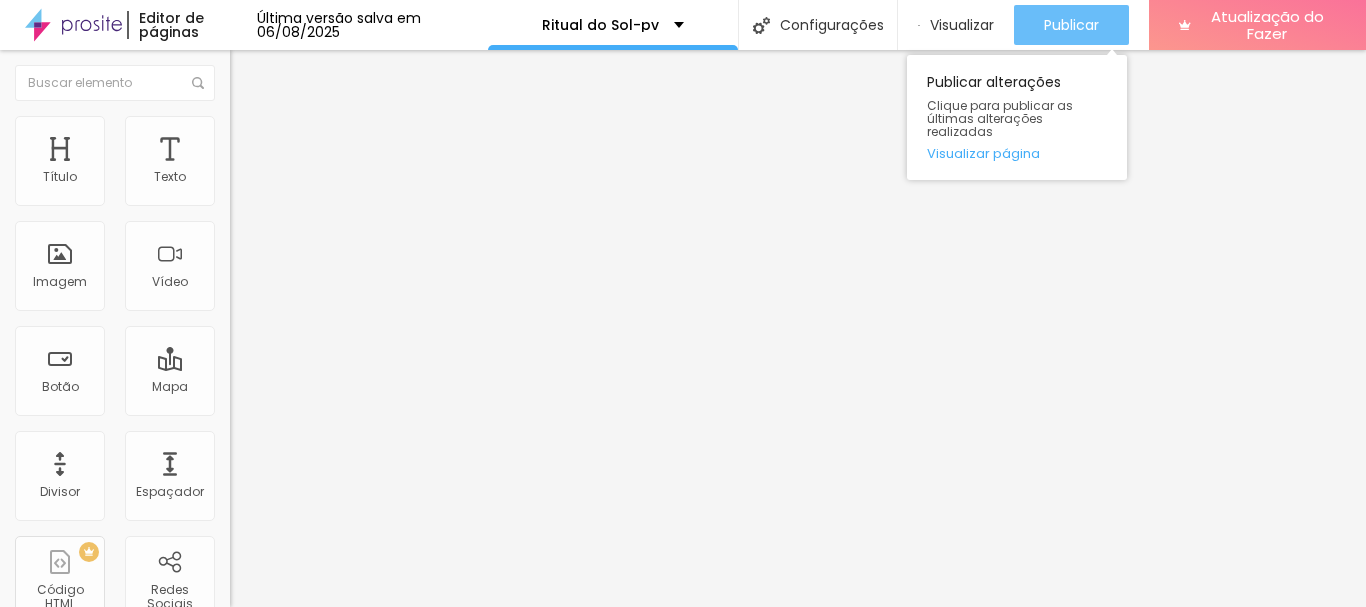 click on "Publicar" at bounding box center [1071, 25] 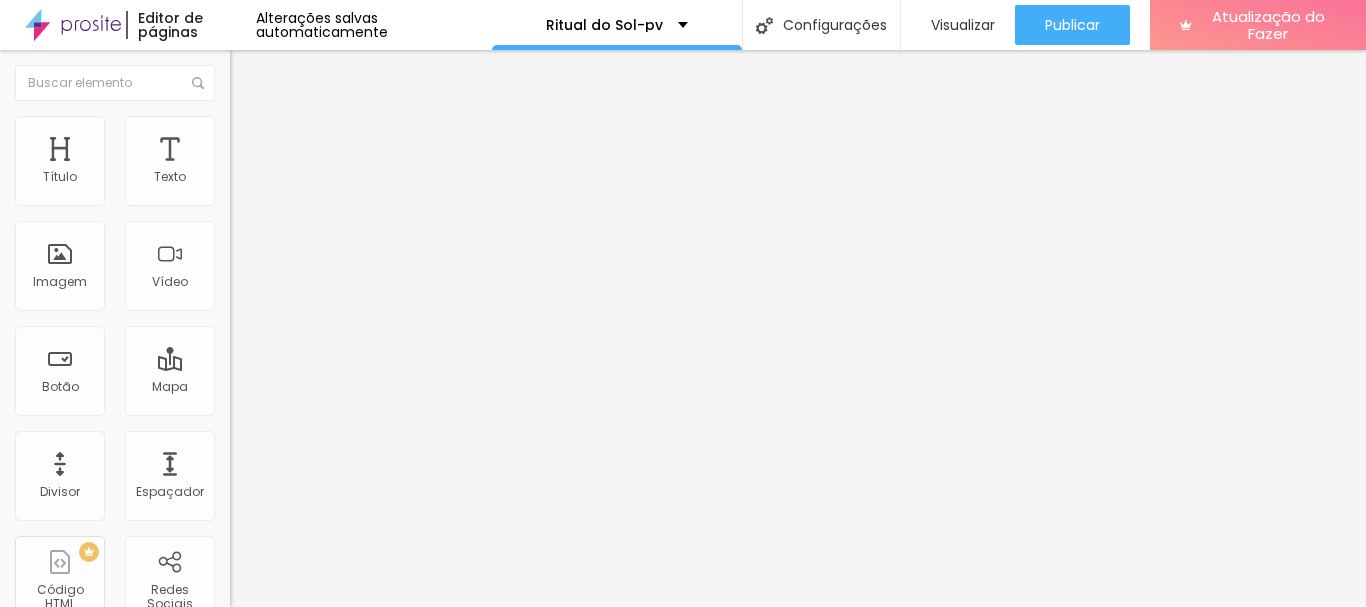 click 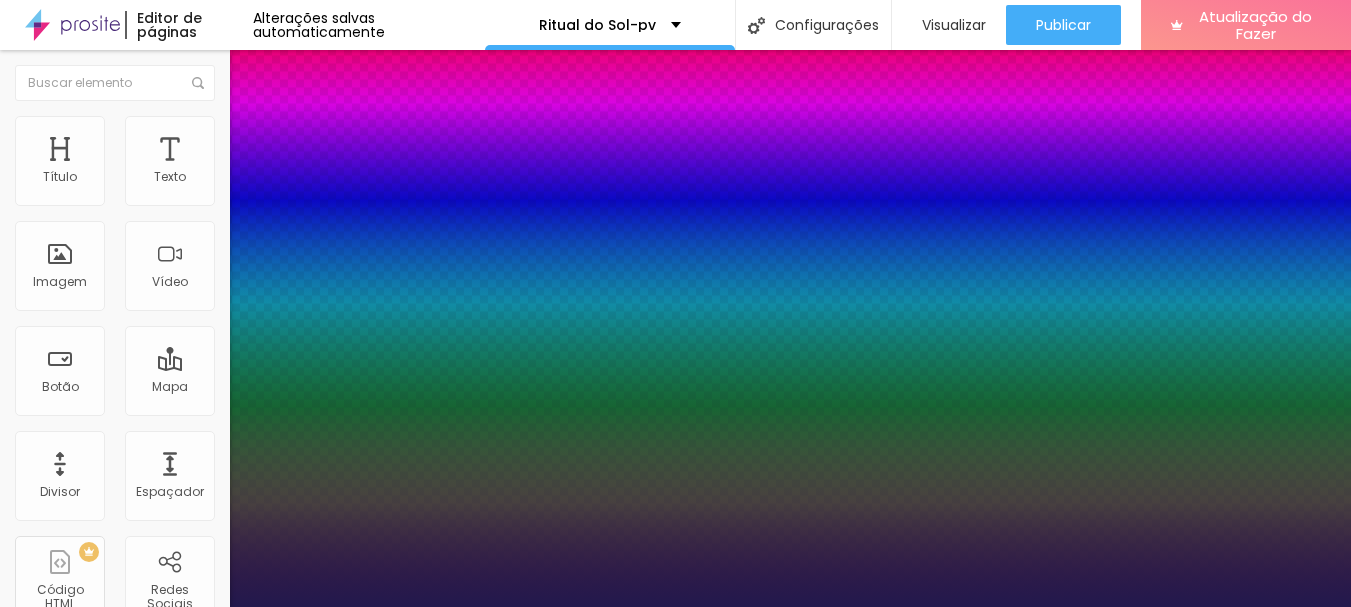 type on "1" 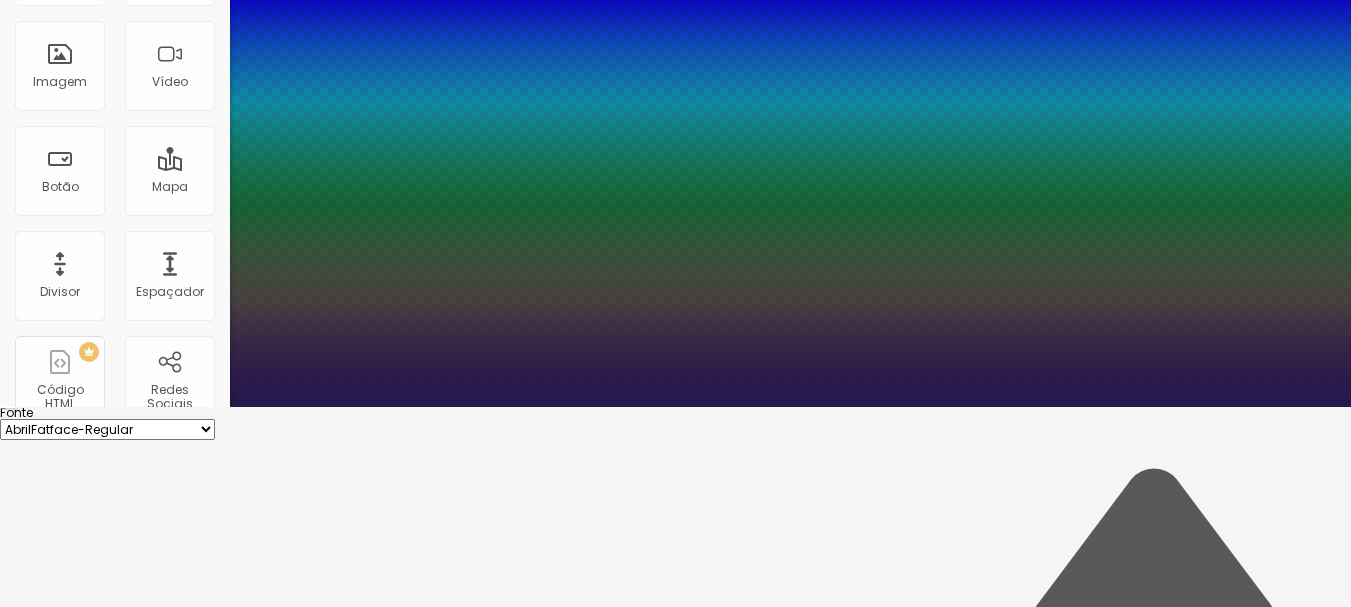 click on "1.3" at bounding box center [40, 6029] 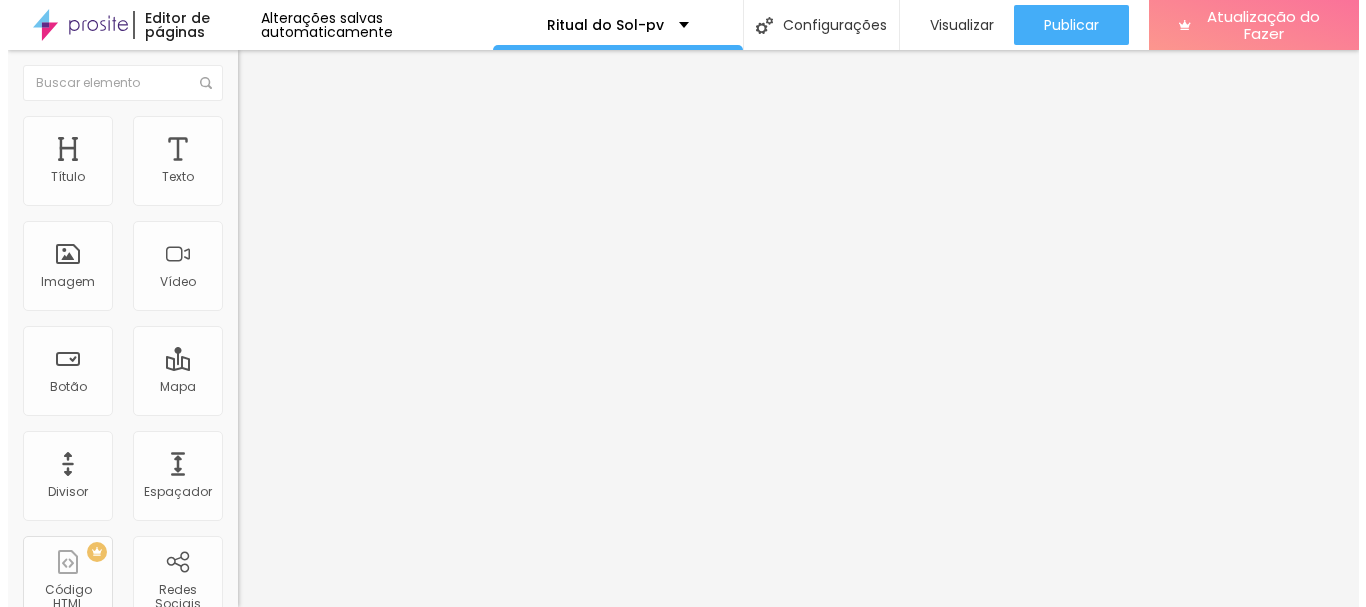 scroll, scrollTop: 0, scrollLeft: 0, axis: both 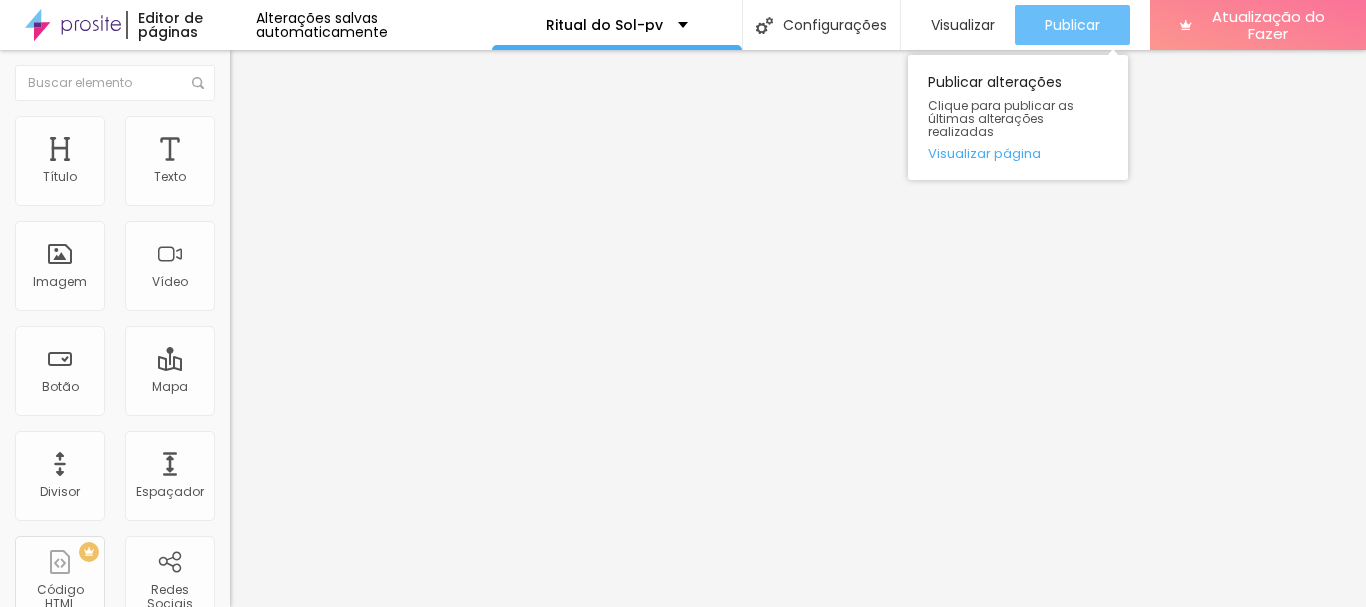 click on "Publicar" at bounding box center [1072, 25] 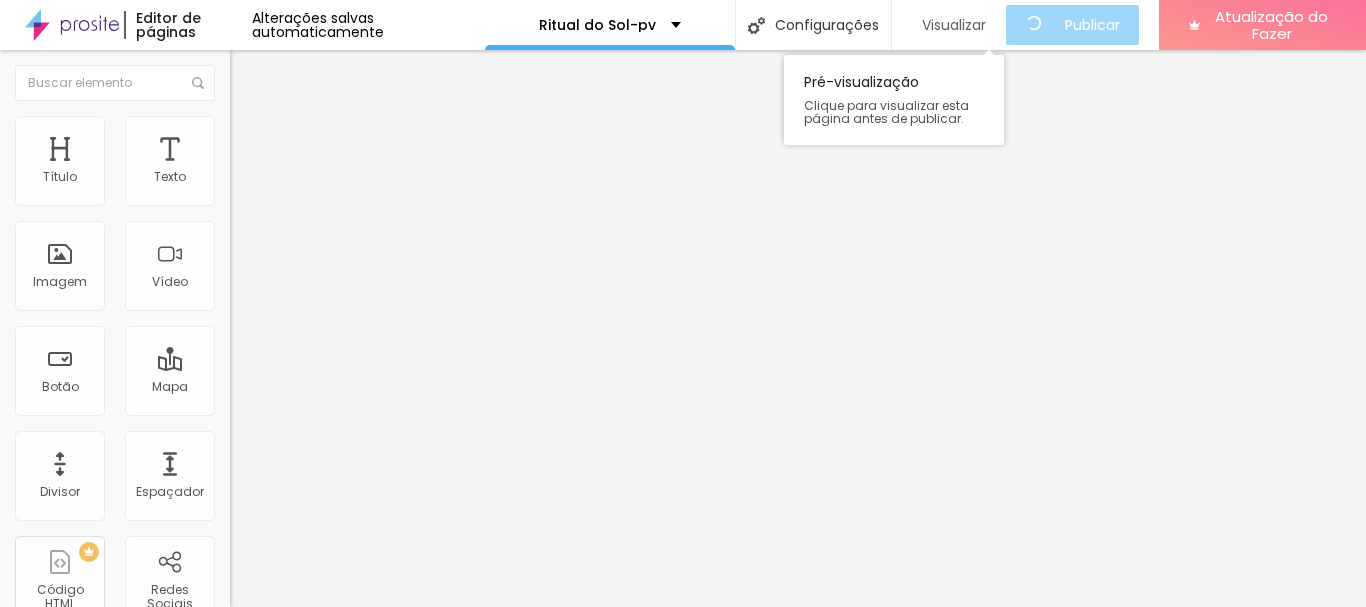 click on "Visualizar" at bounding box center (954, 25) 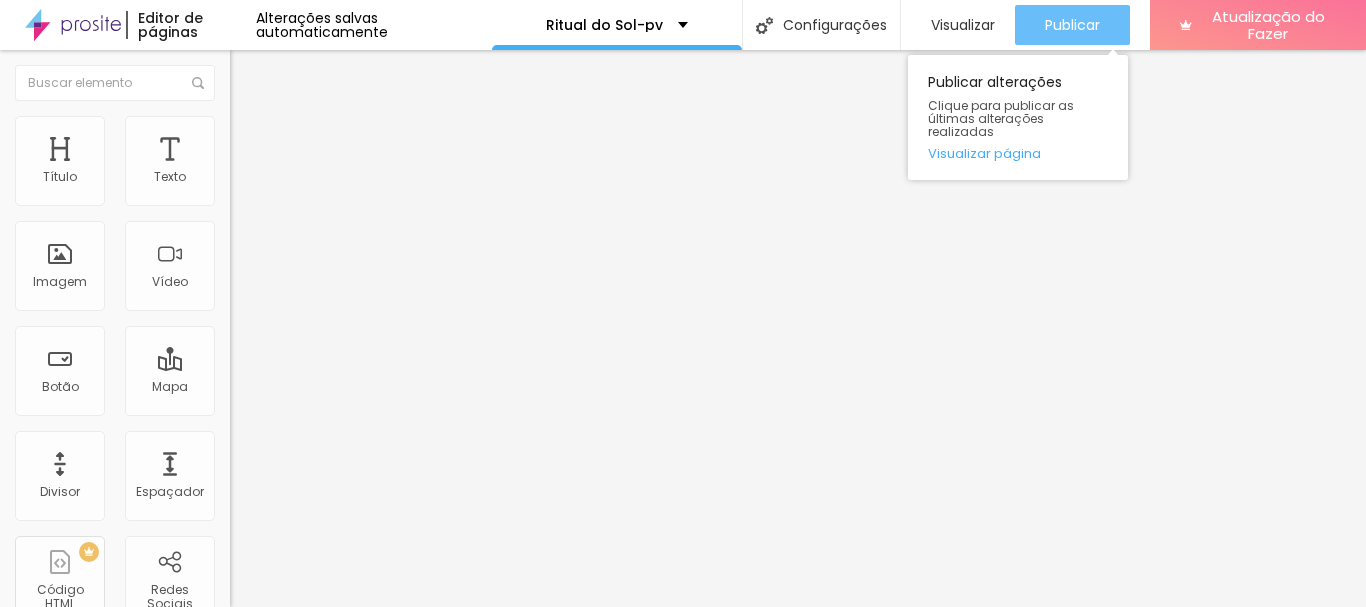 click on "Publicar" at bounding box center (1072, 25) 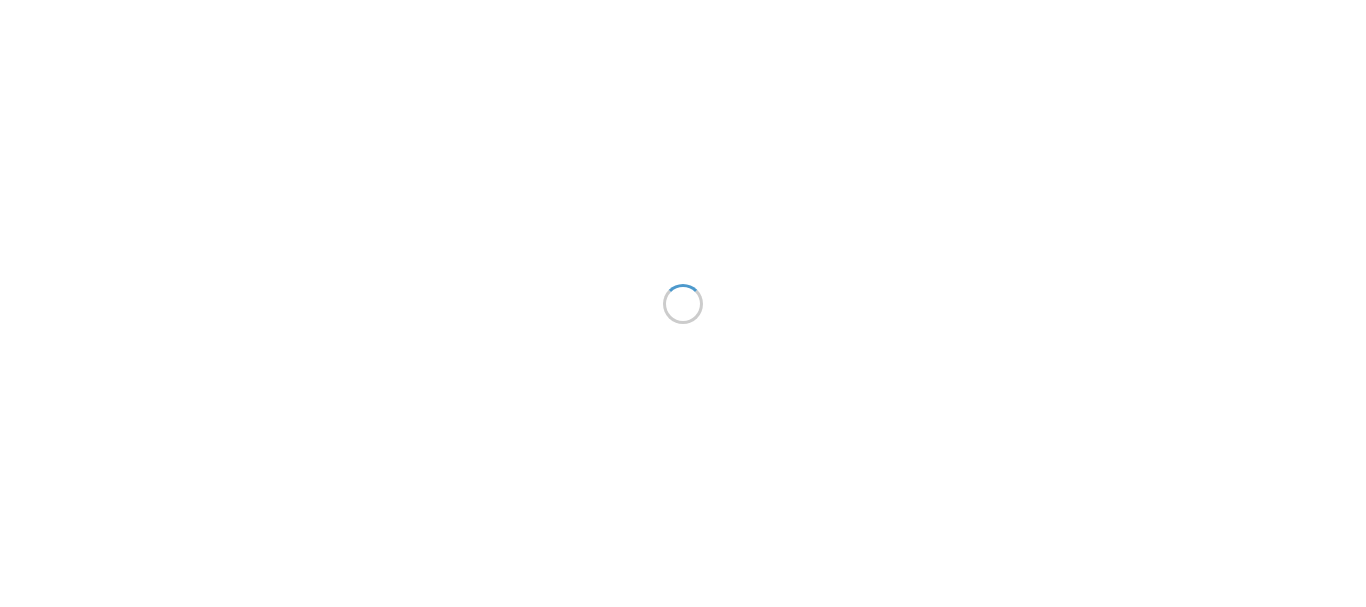 scroll, scrollTop: 0, scrollLeft: 0, axis: both 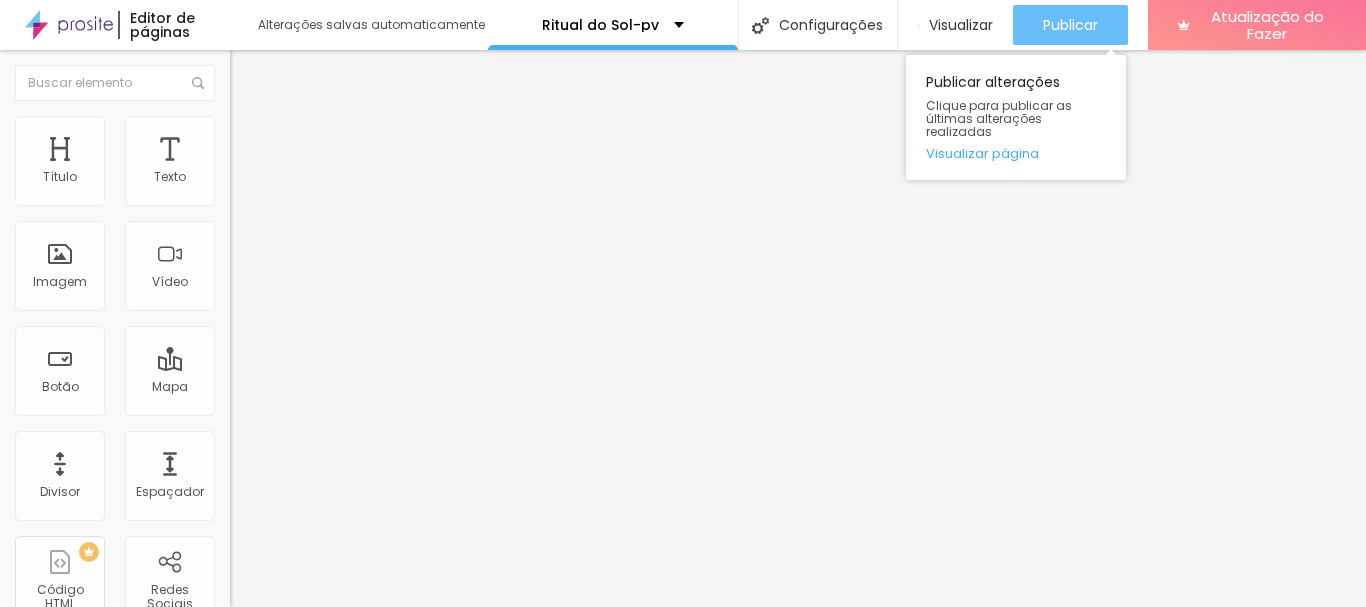 click on "Publicar" at bounding box center (1070, 25) 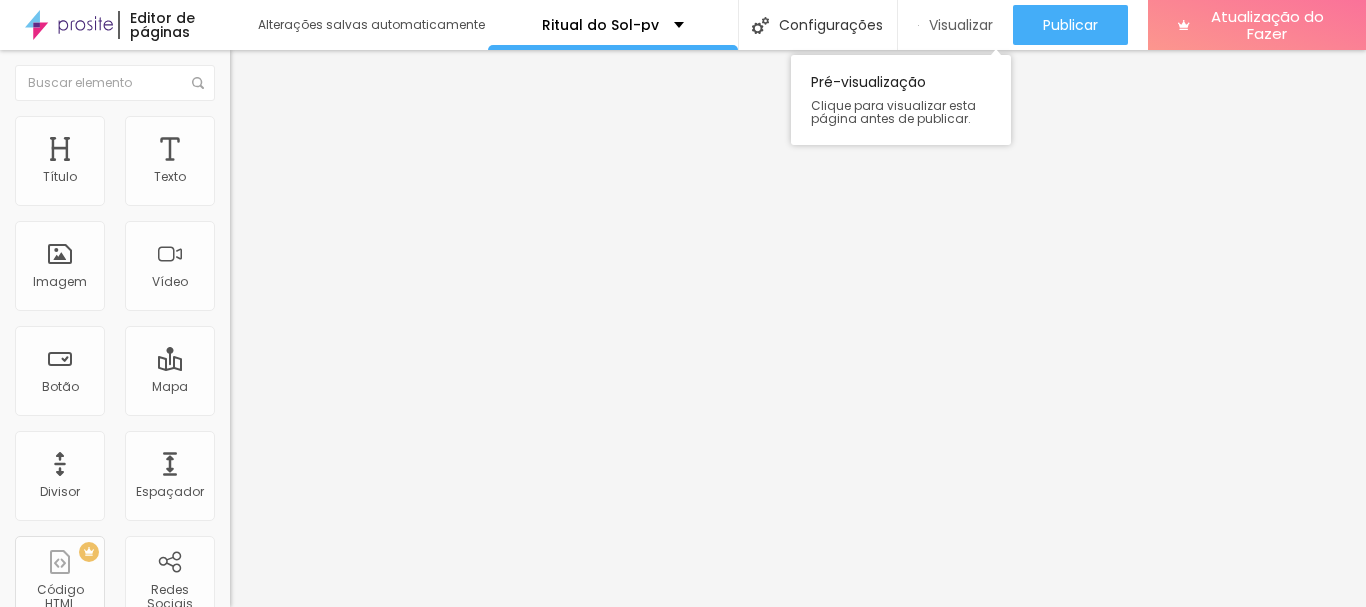 click on "Visualizar" at bounding box center [961, 25] 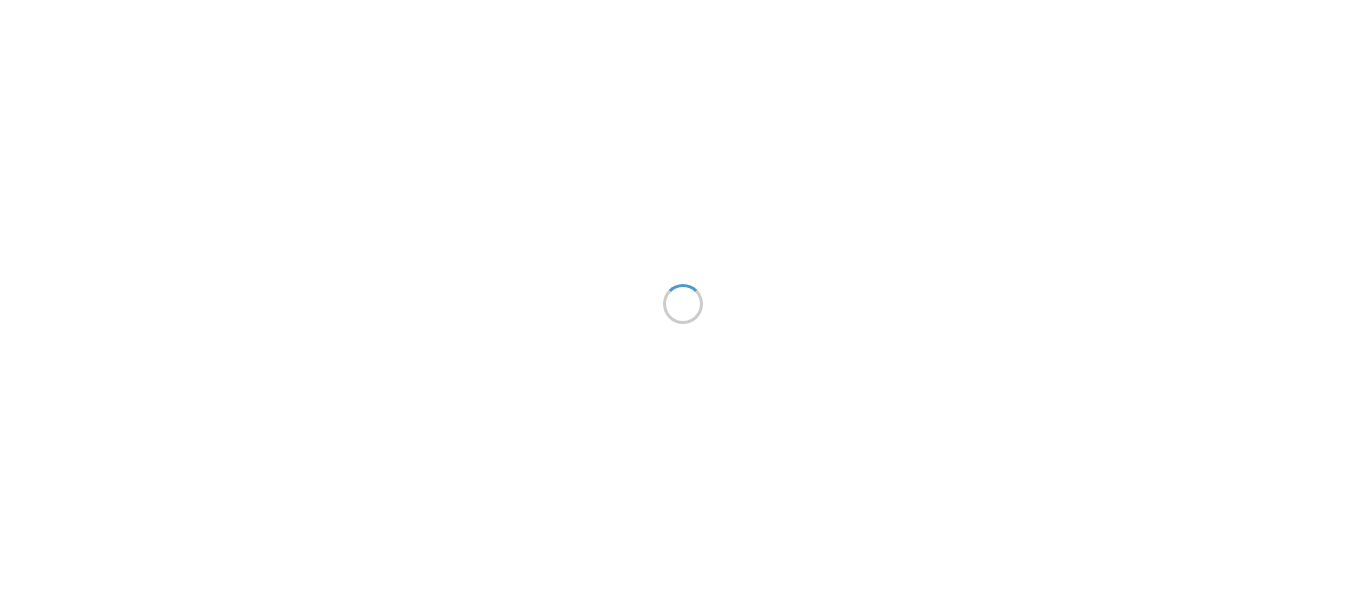 scroll, scrollTop: 0, scrollLeft: 0, axis: both 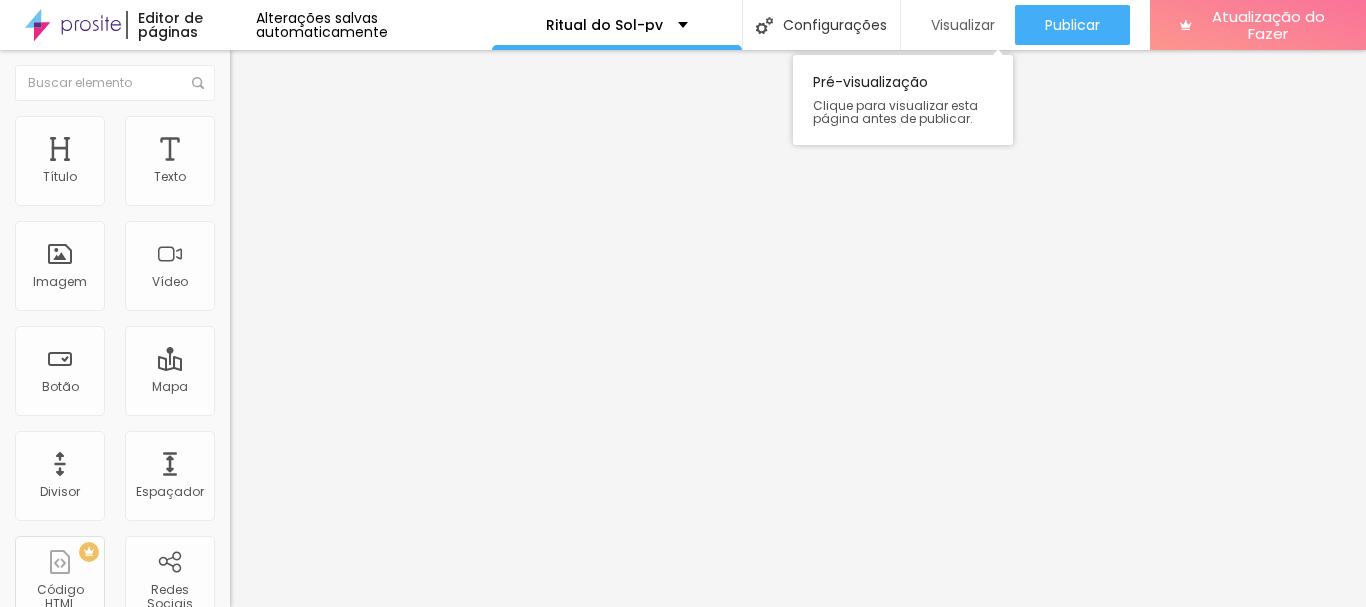 click on "Visualizar" at bounding box center [963, 25] 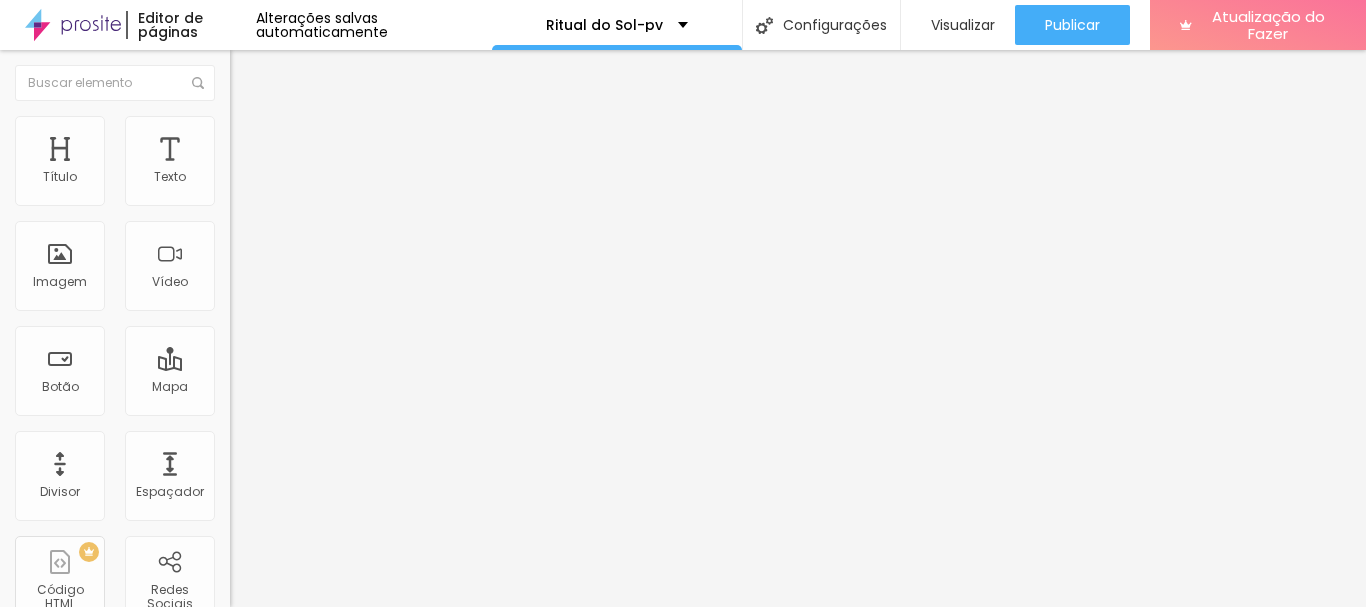 click 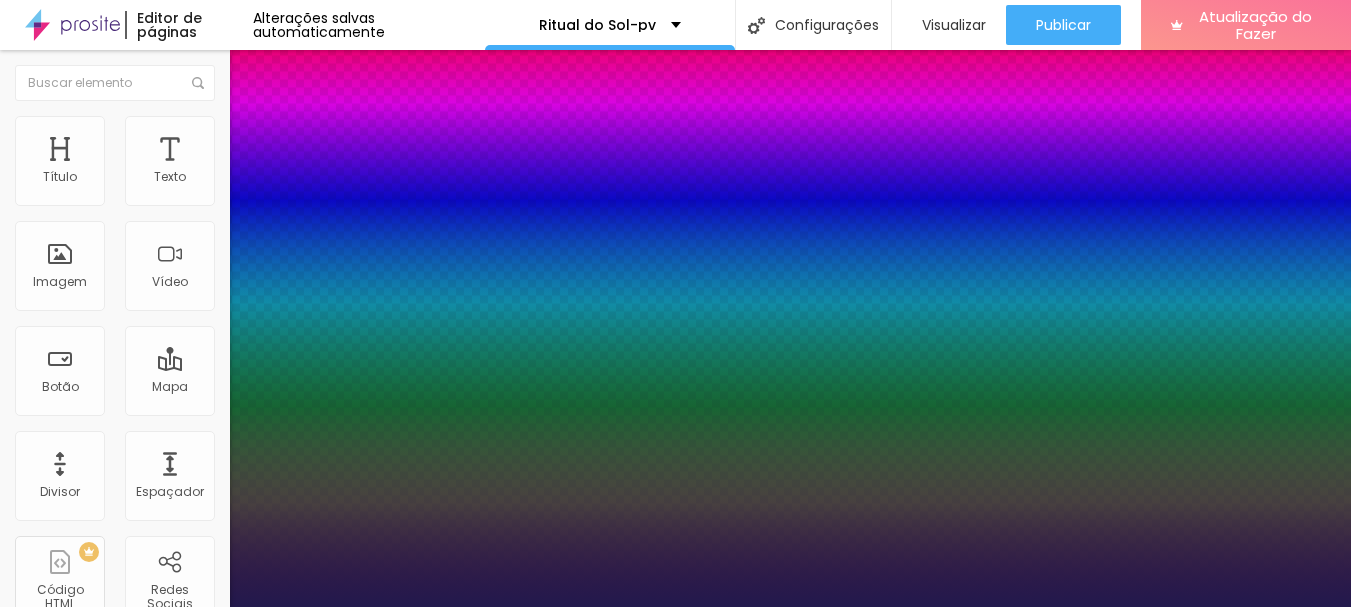 type on "1" 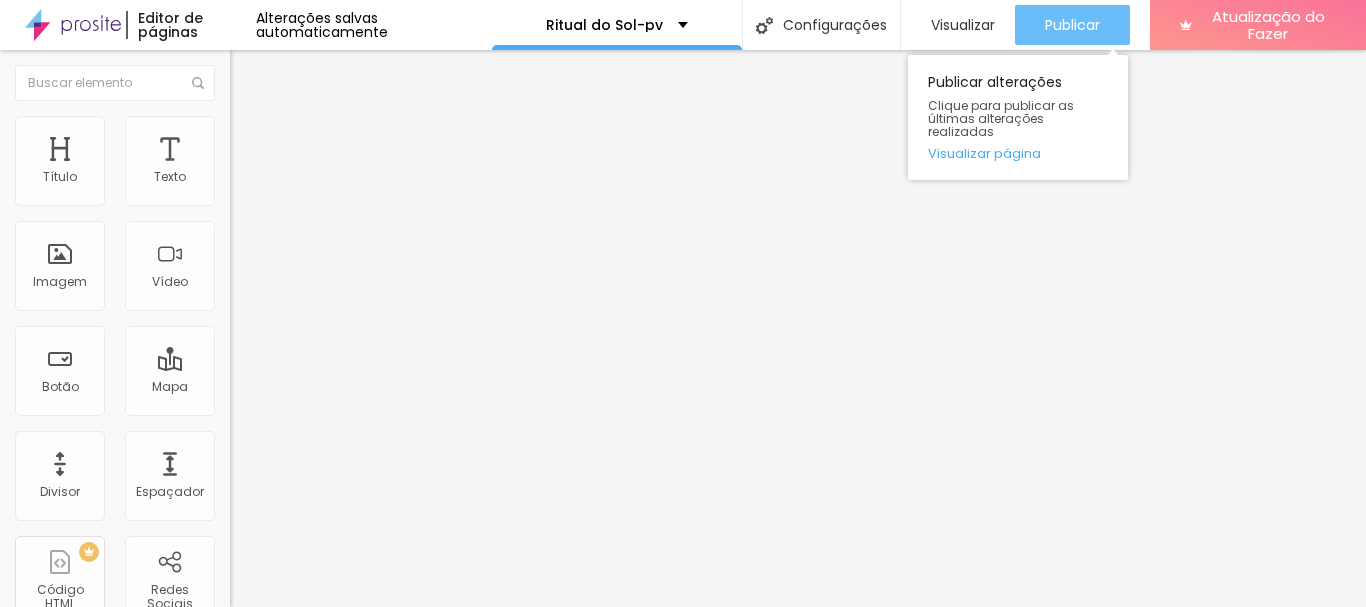 click on "Publicar" at bounding box center (1072, 25) 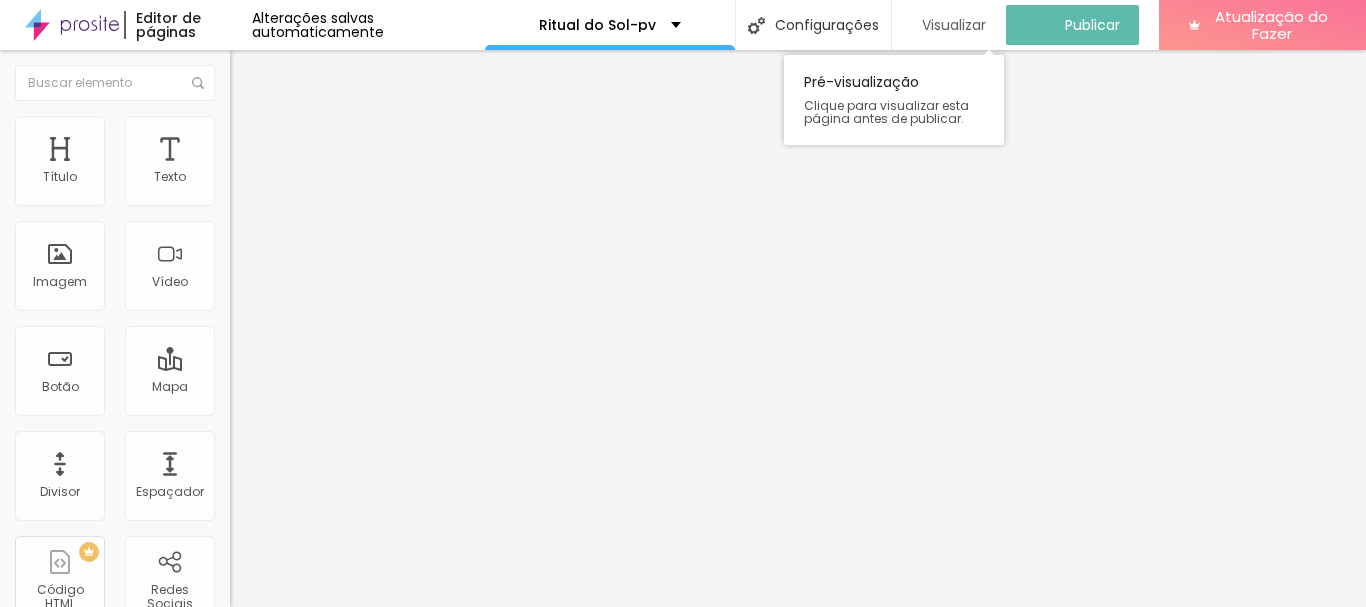 click on "Visualizar" at bounding box center (954, 25) 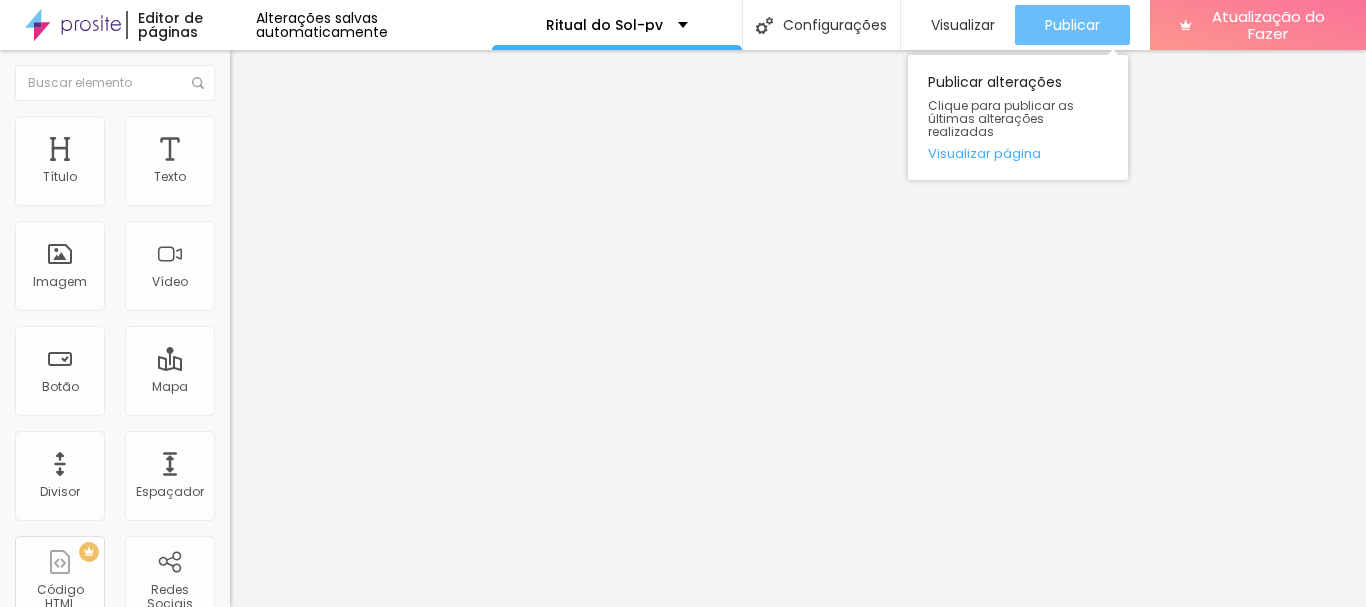 click on "Publicar" at bounding box center [1072, 25] 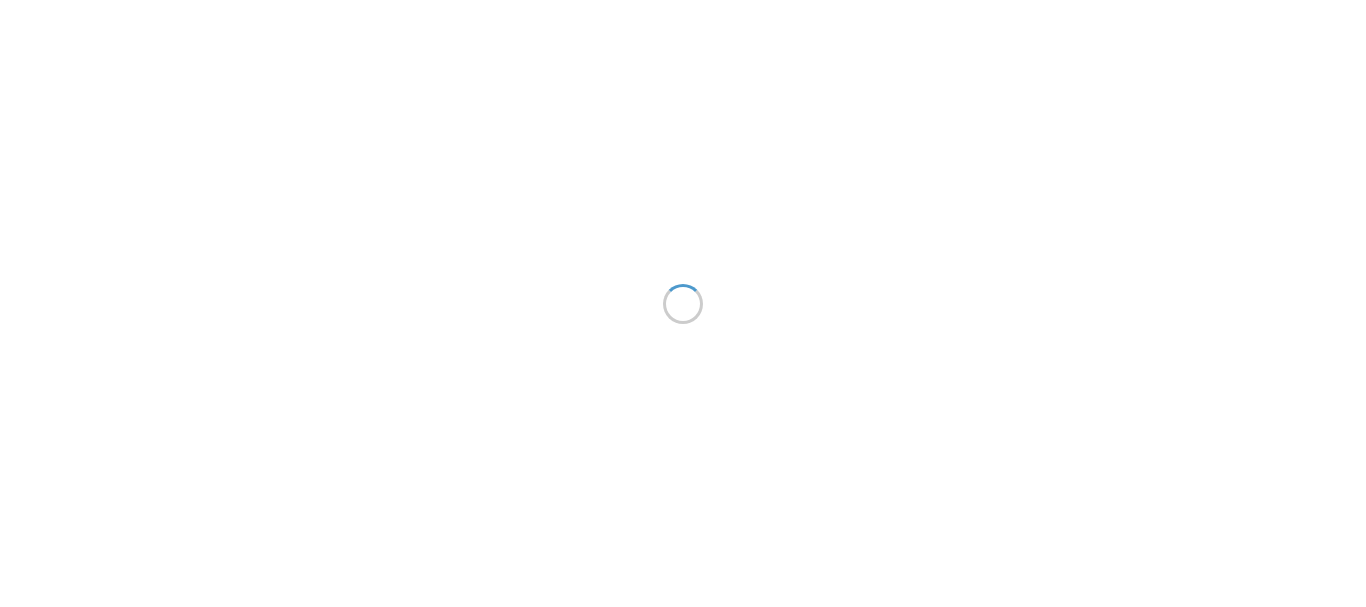 scroll, scrollTop: 0, scrollLeft: 0, axis: both 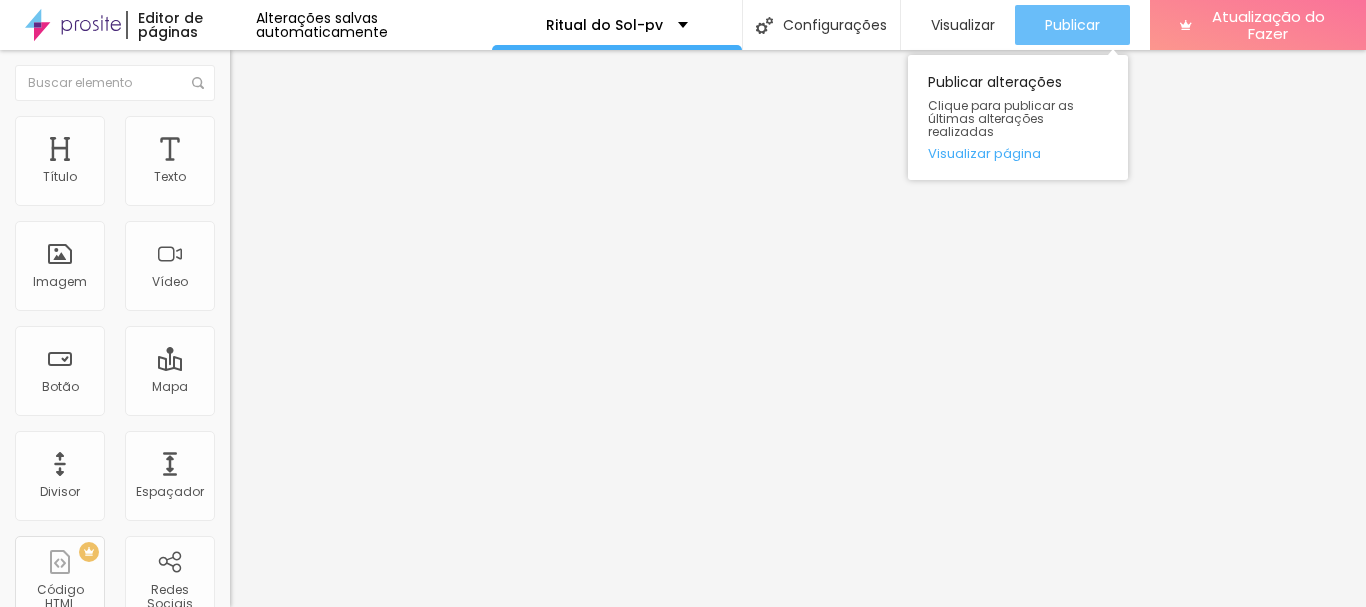click on "Publicar" at bounding box center (1072, 25) 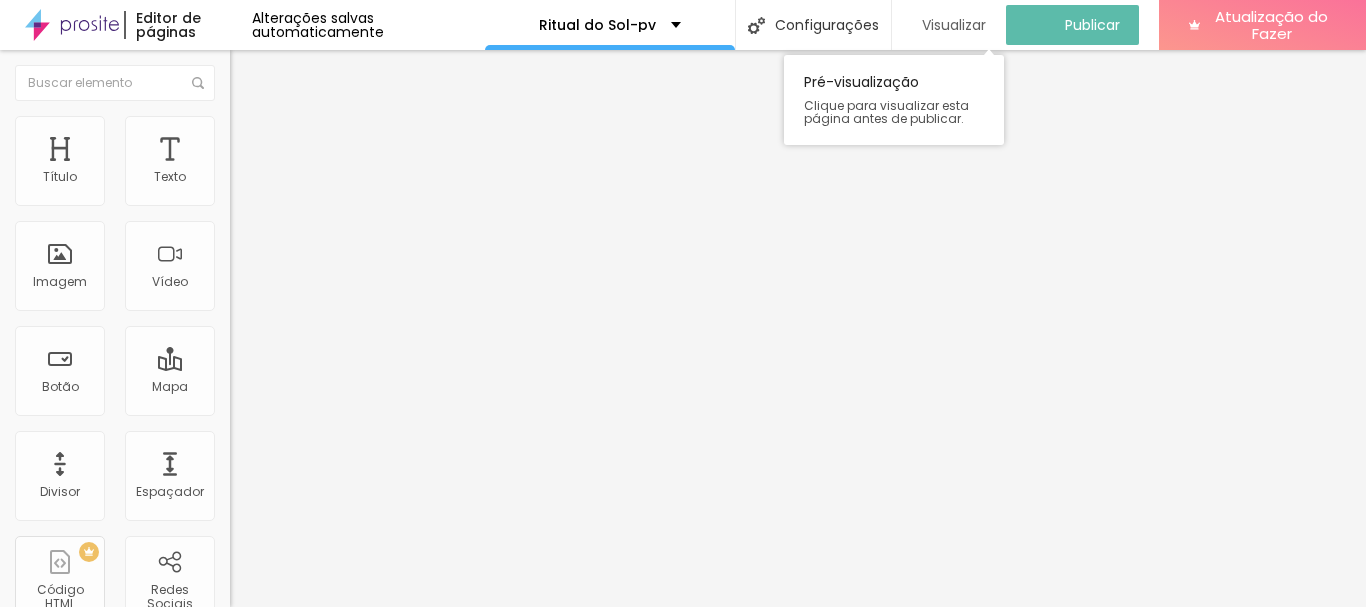 click on "Visualizar" at bounding box center (954, 25) 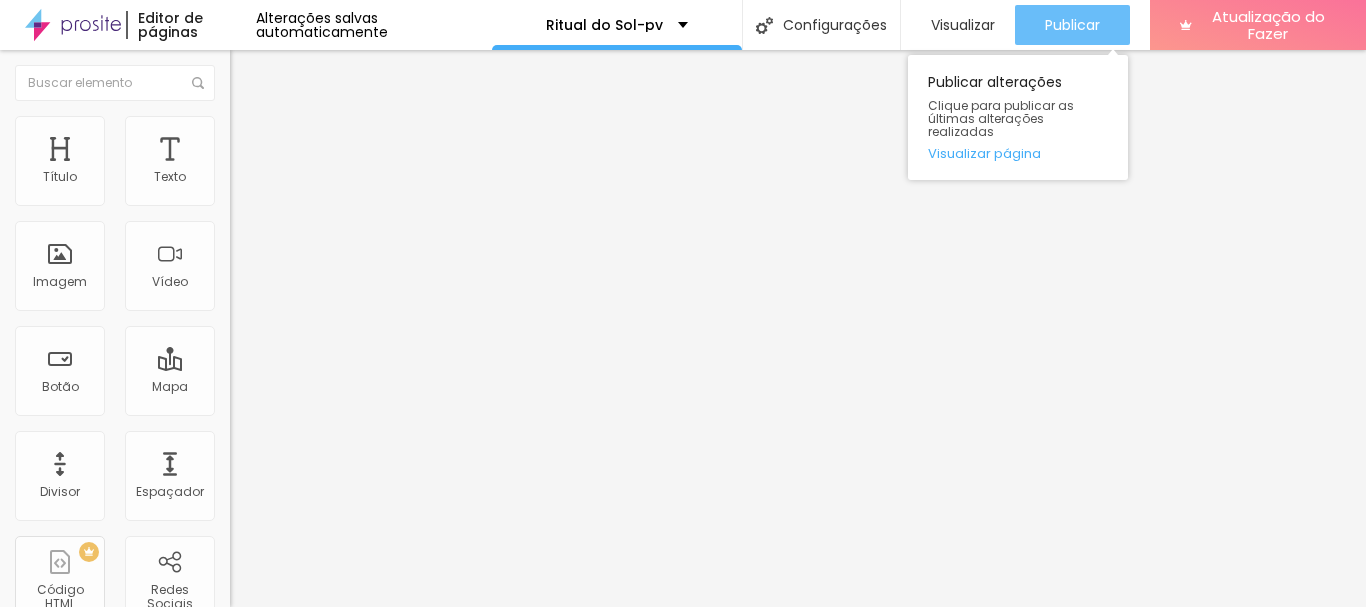 click on "Publicar" at bounding box center [1072, 25] 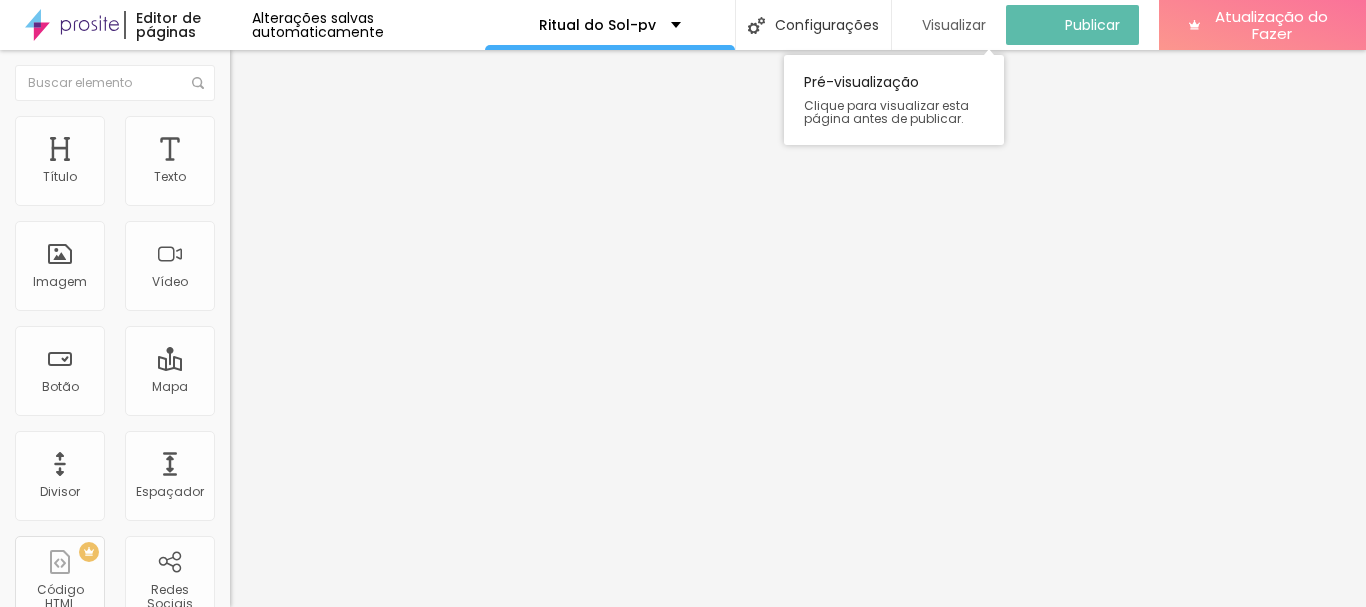 click on "Visualizar" at bounding box center [954, 25] 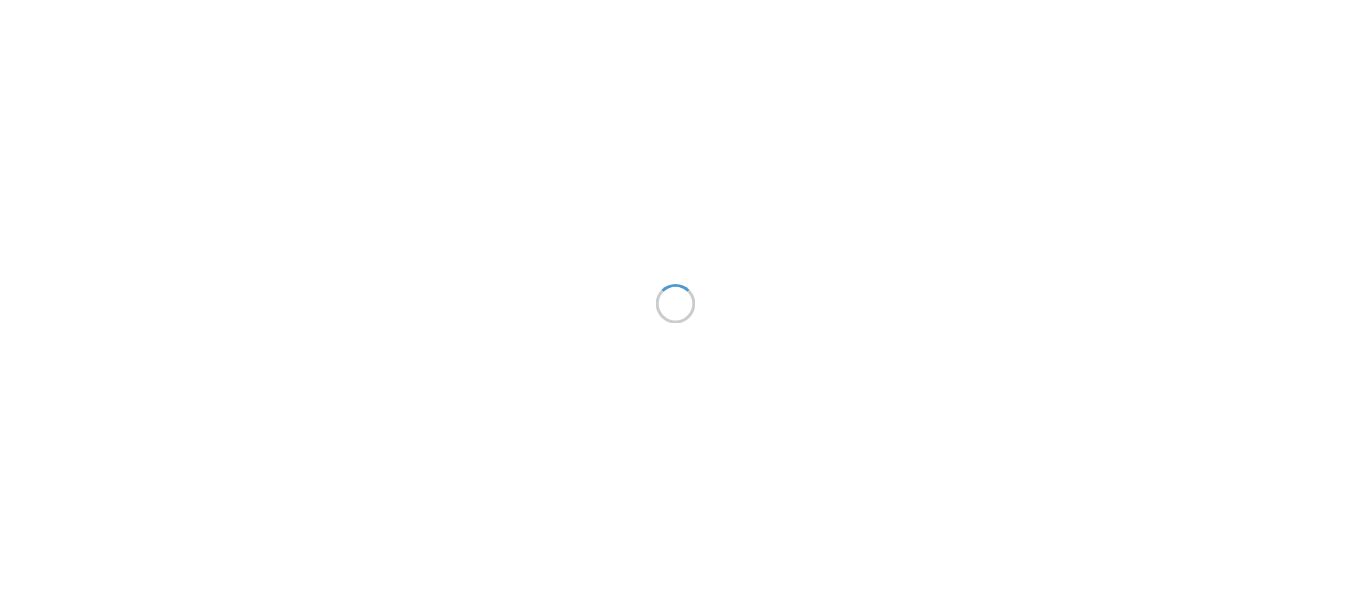 scroll, scrollTop: 0, scrollLeft: 0, axis: both 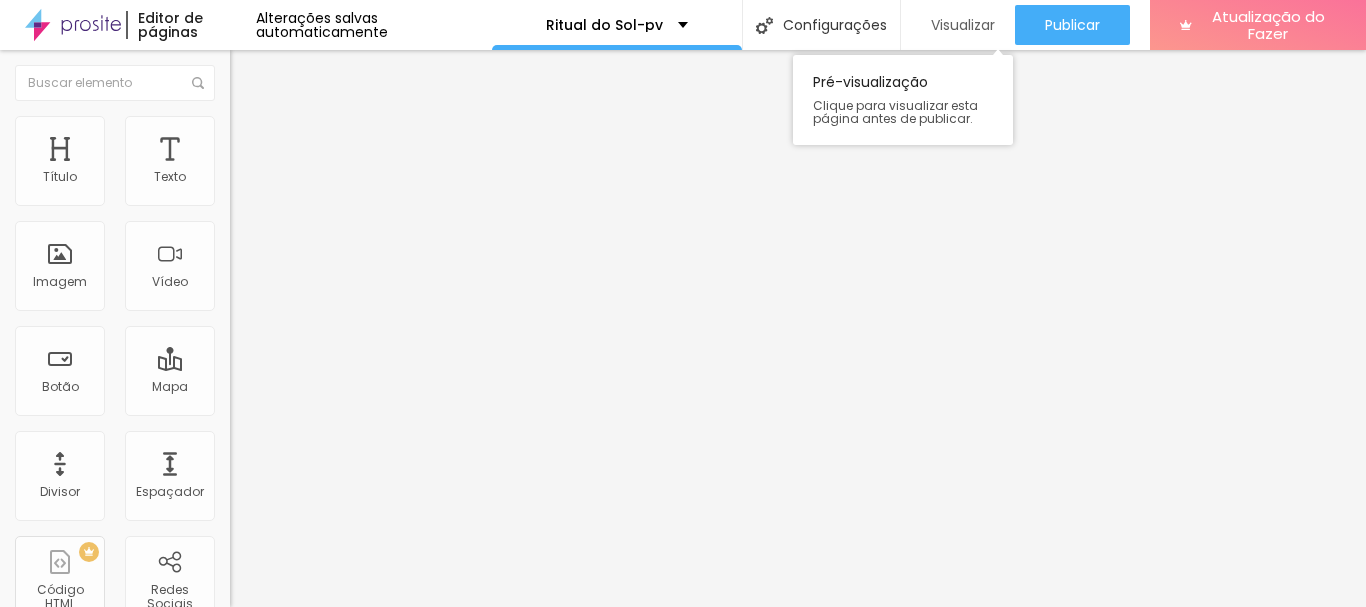 click on "Visualizar" at bounding box center [963, 25] 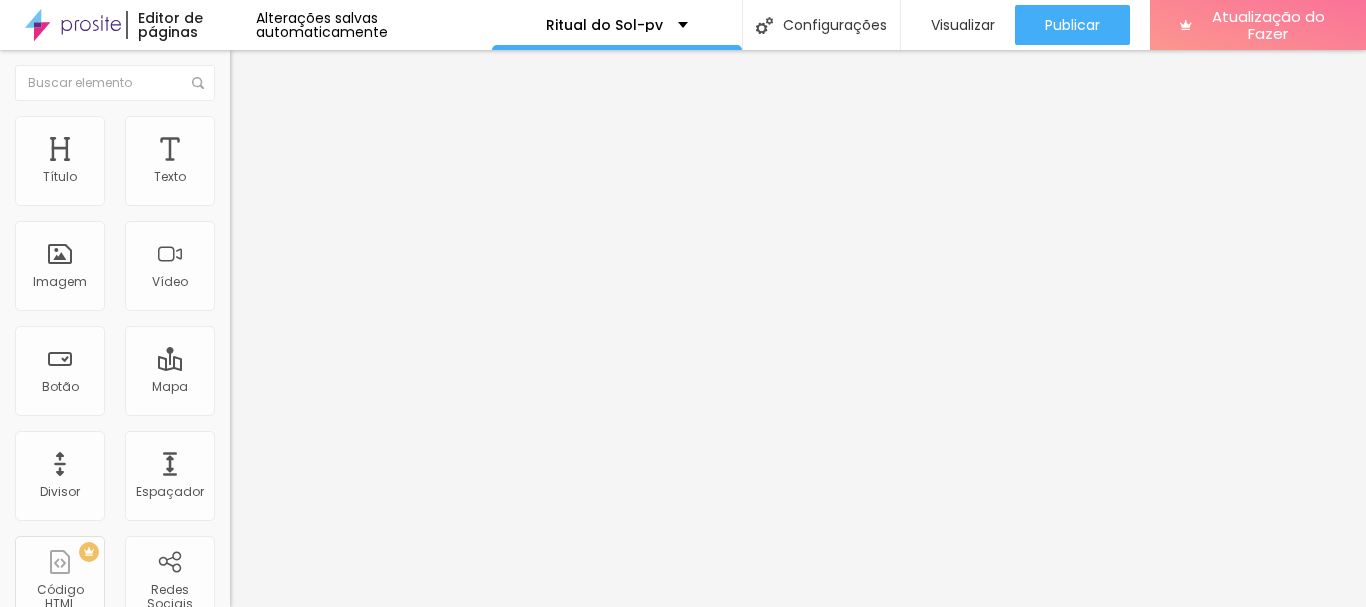 click 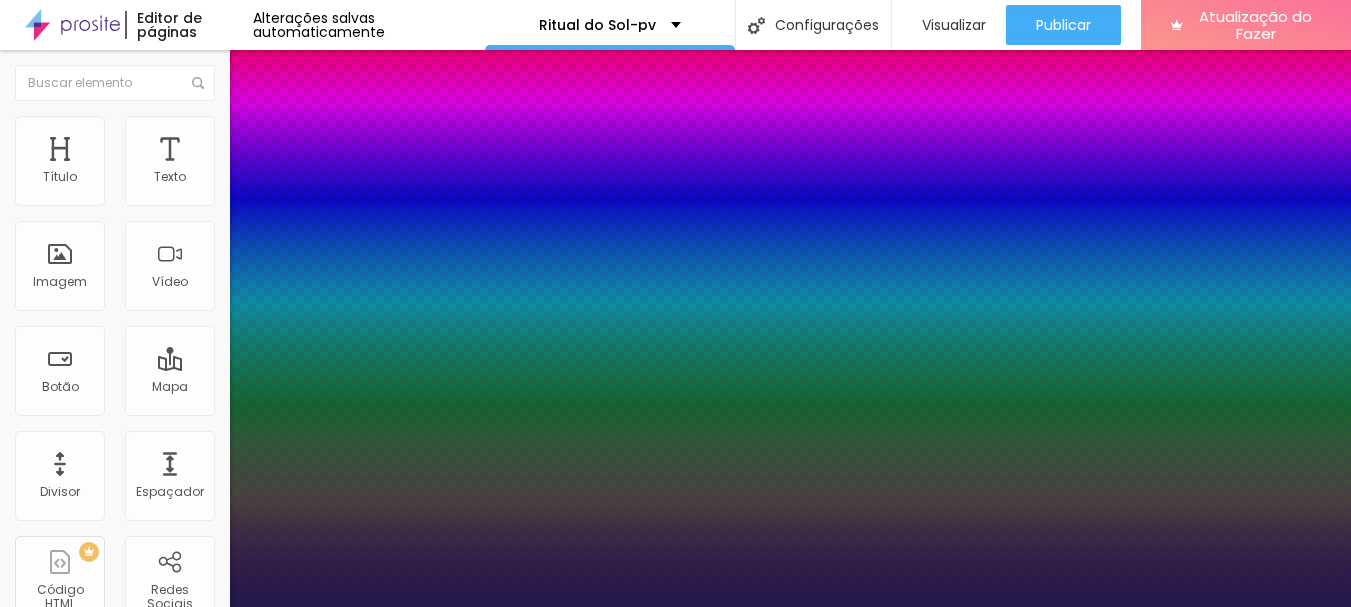 type on "1" 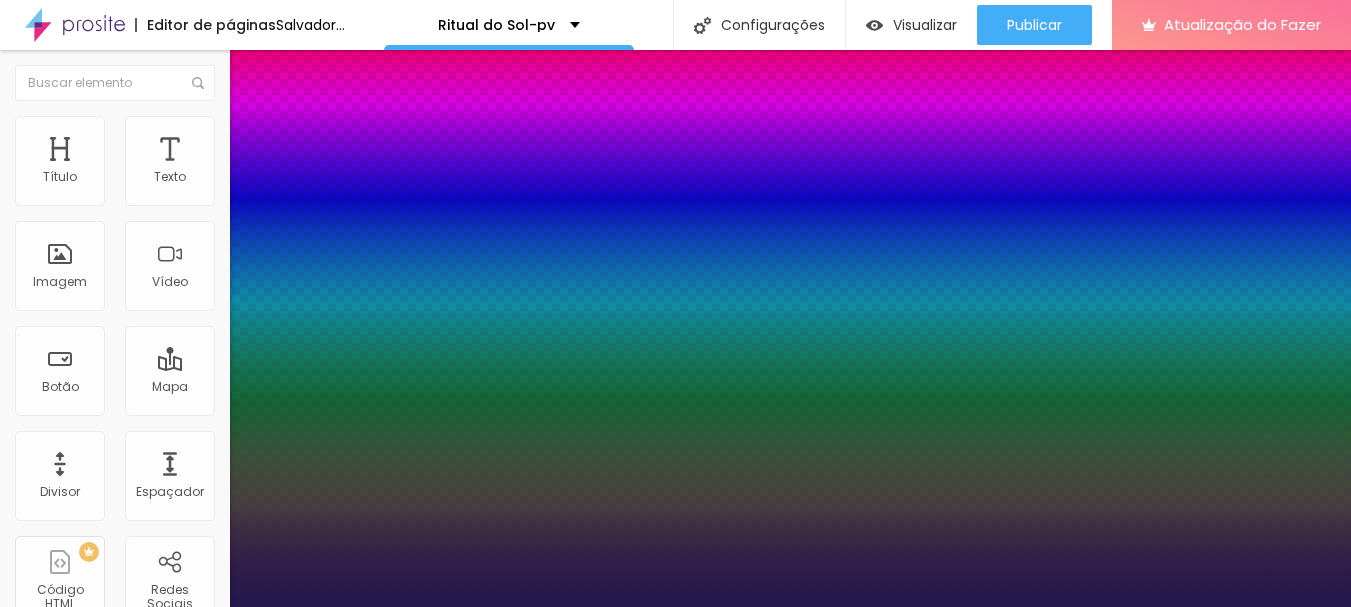type on "1" 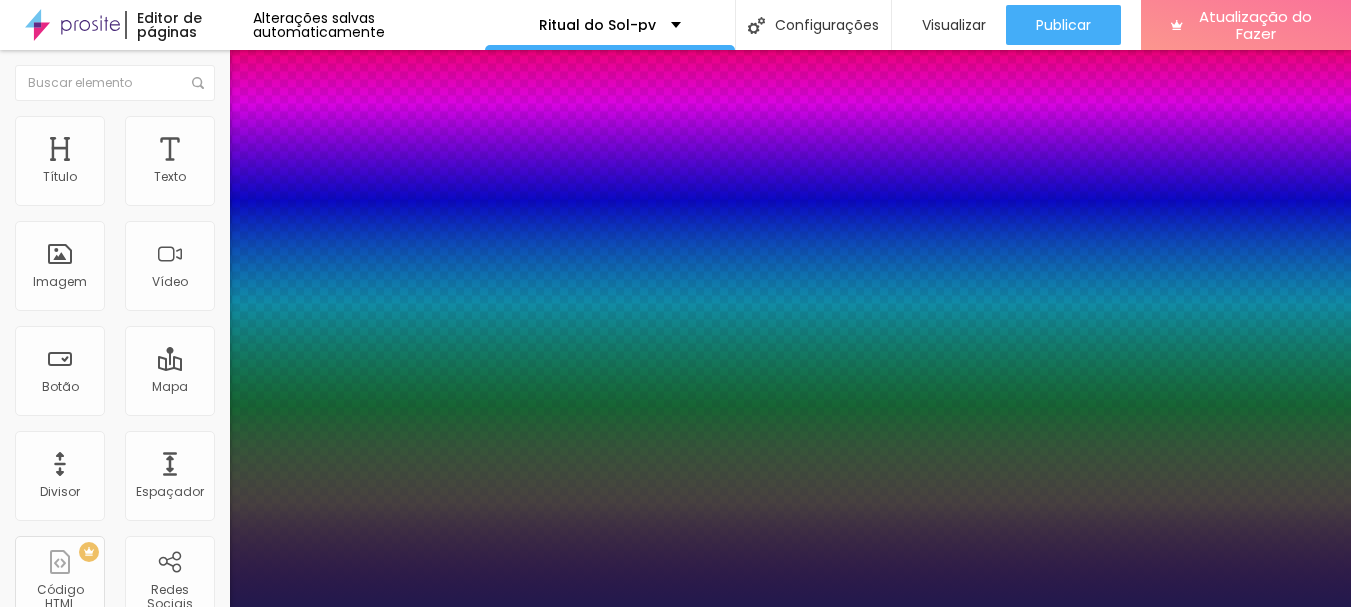 scroll, scrollTop: 200, scrollLeft: 0, axis: vertical 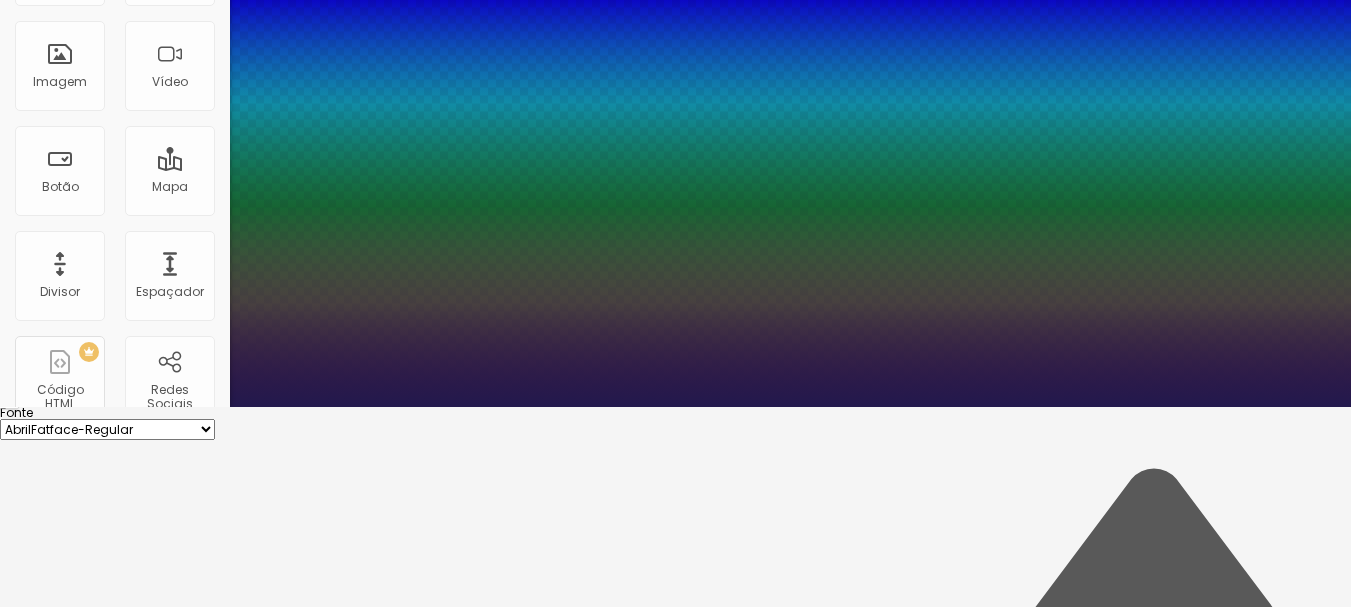 type on "40" 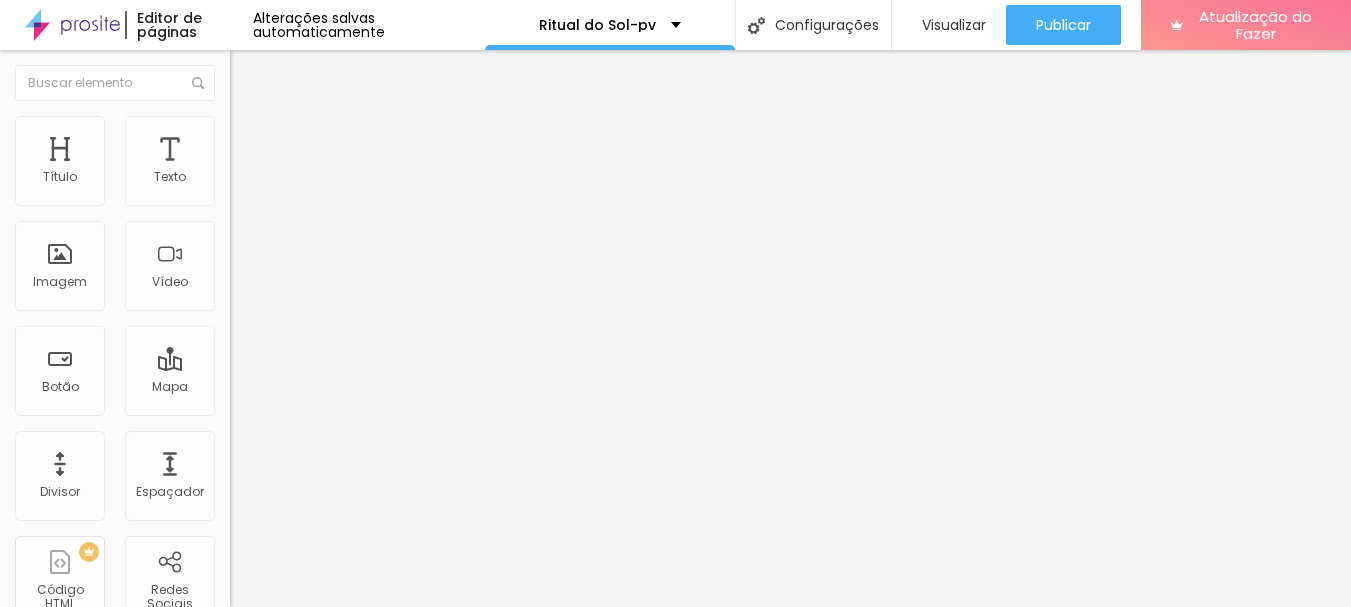 scroll, scrollTop: 0, scrollLeft: 0, axis: both 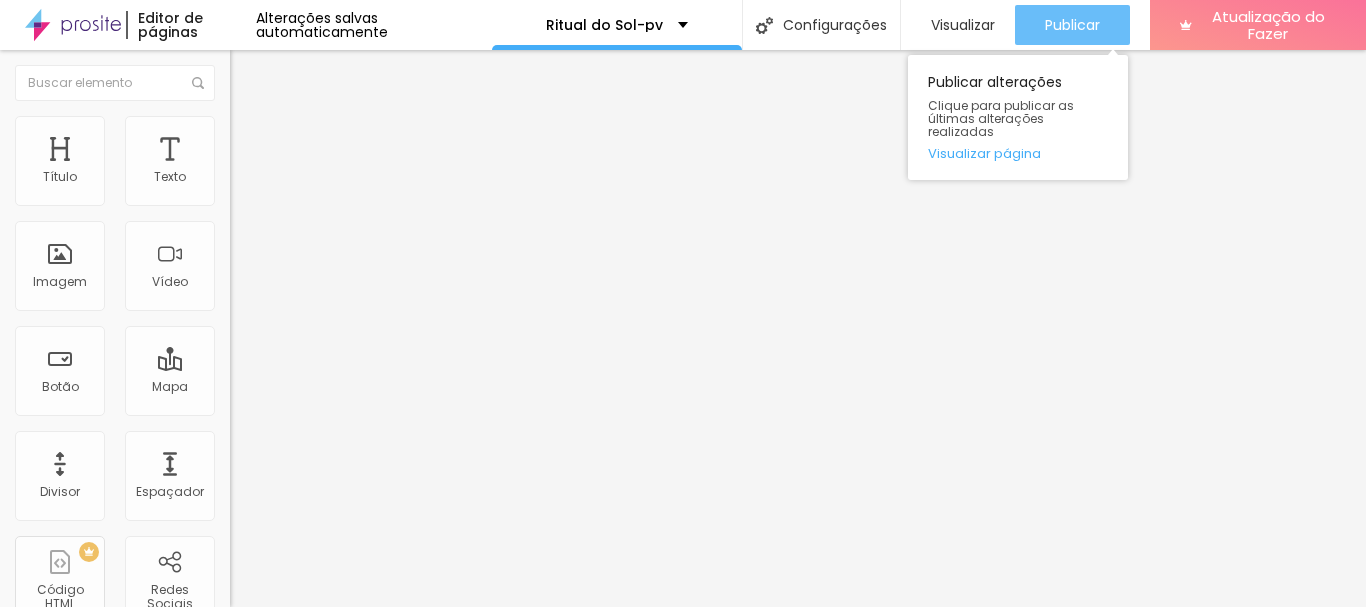 click on "Publicar" at bounding box center [1072, 25] 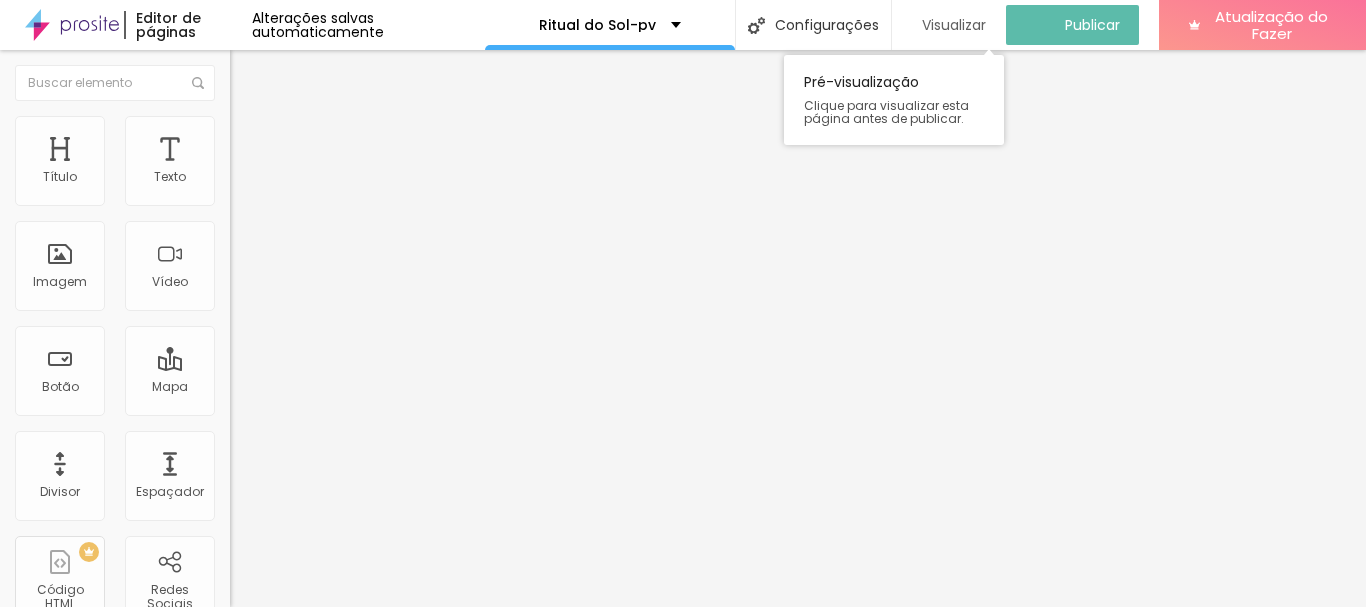 click on "Visualizar" at bounding box center (954, 25) 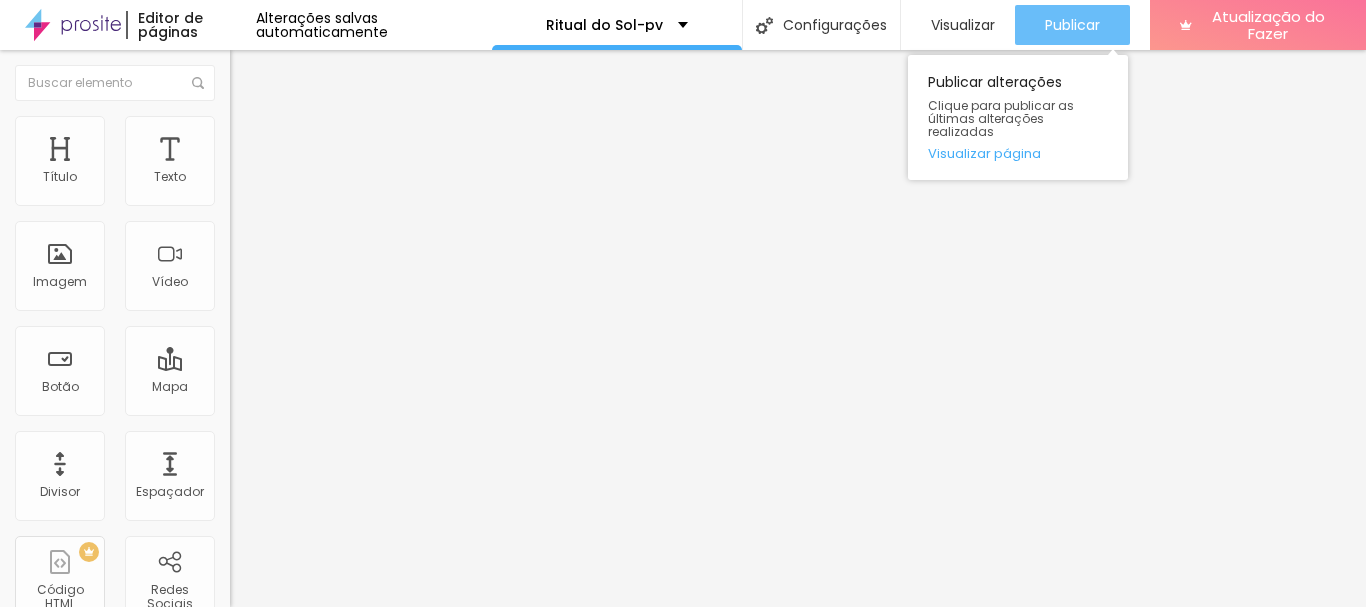 click on "Publicar" at bounding box center (1072, 25) 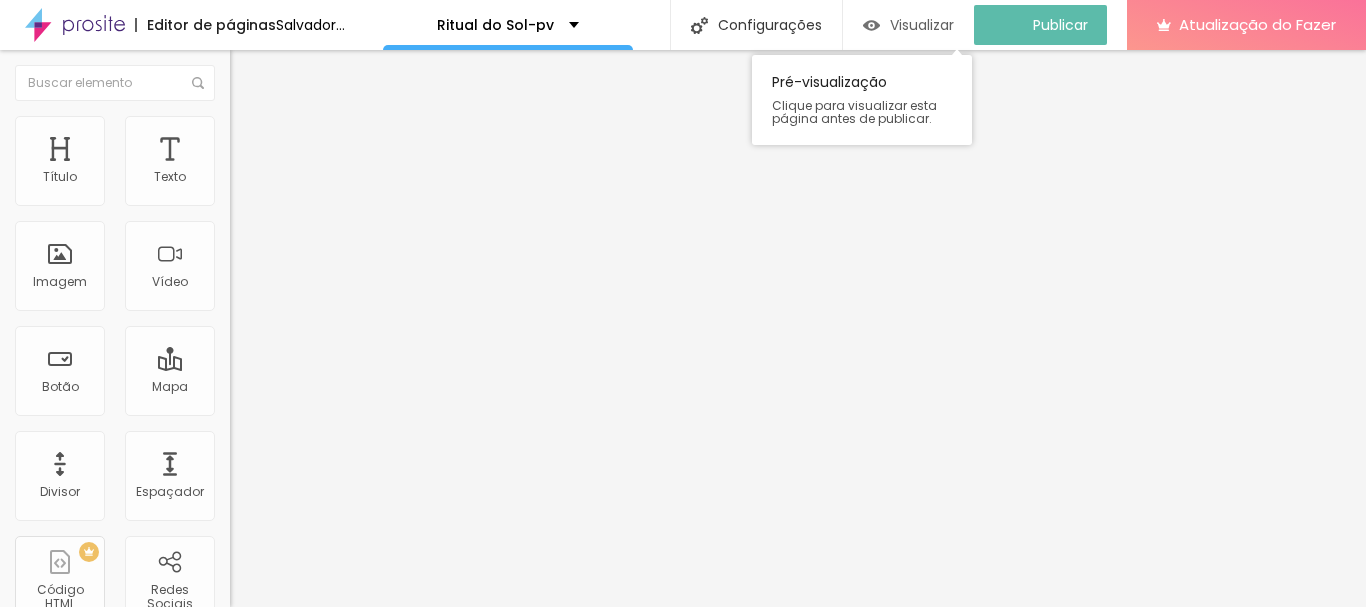 click on "Visualizar" at bounding box center [922, 25] 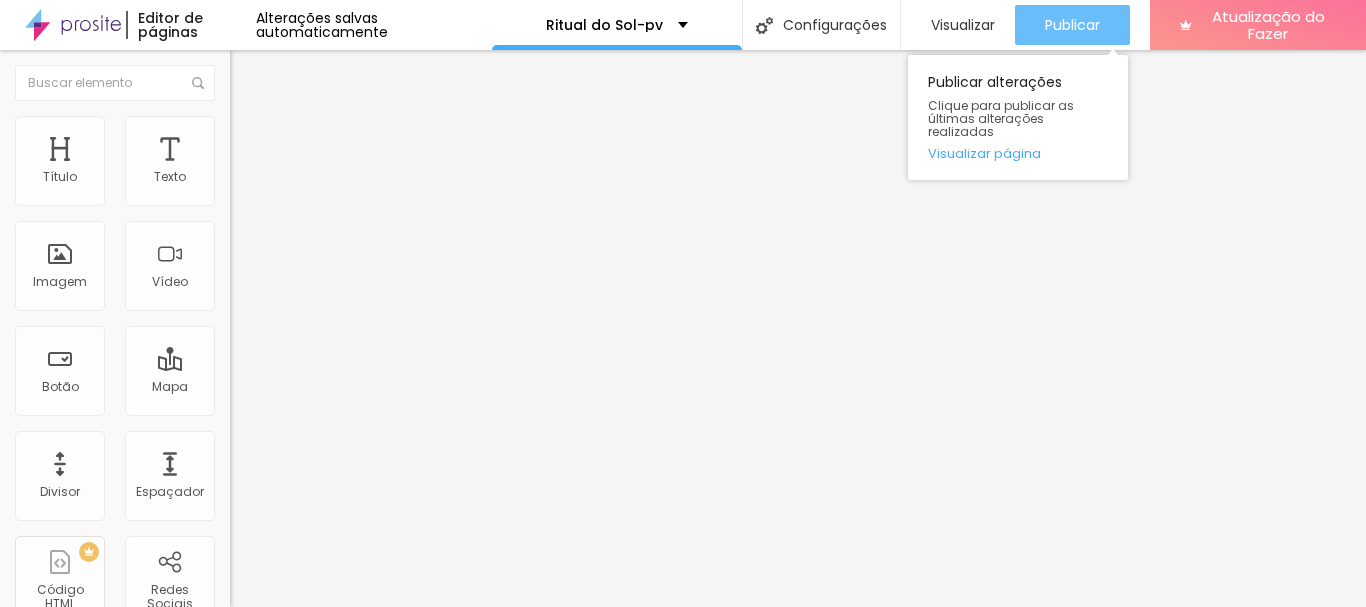 click on "Publicar" at bounding box center (1072, 25) 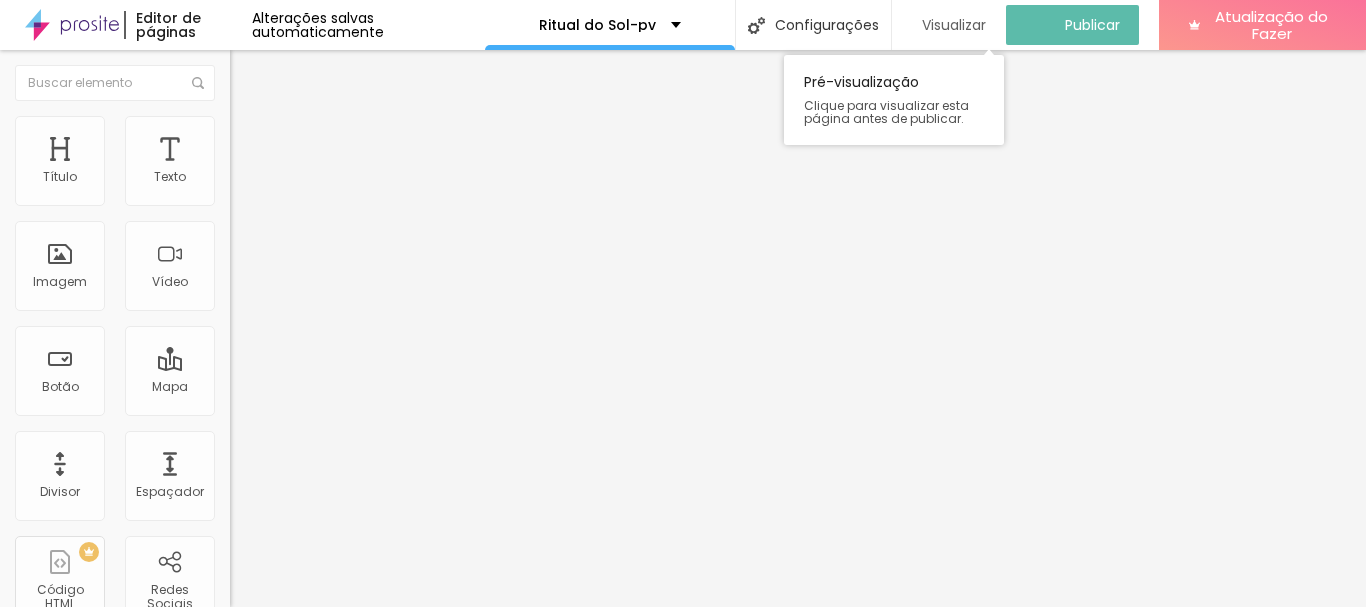 click on "Visualizar" at bounding box center (954, 25) 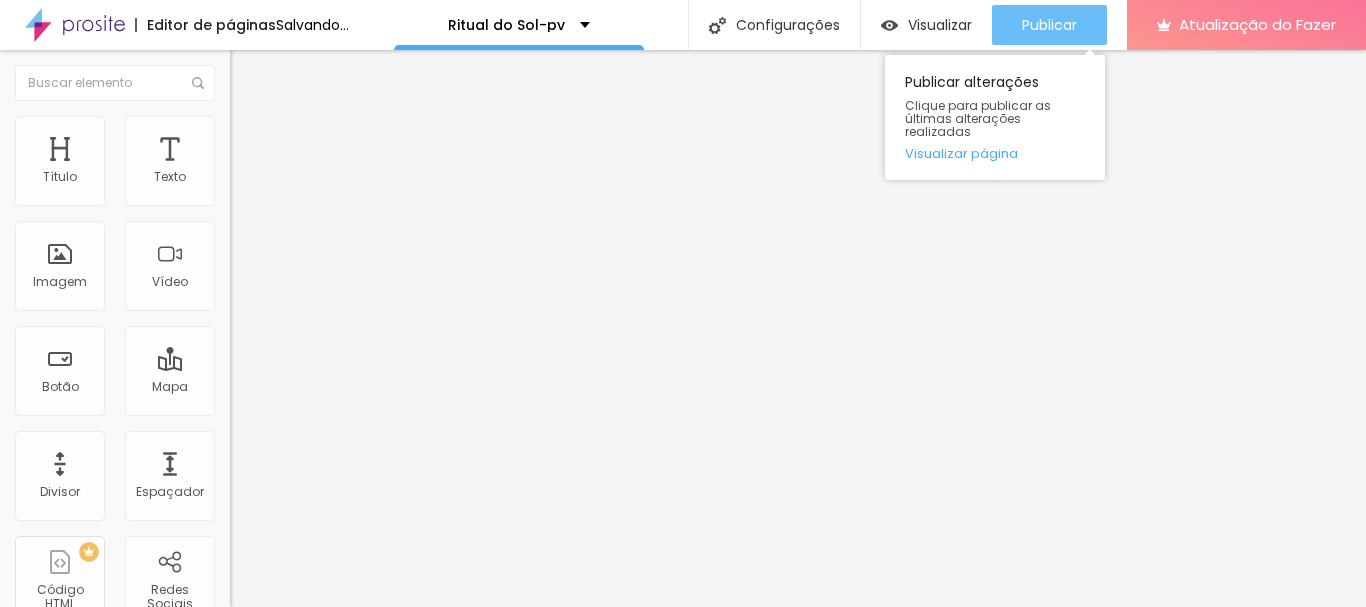 click on "Publicar" at bounding box center (1049, 25) 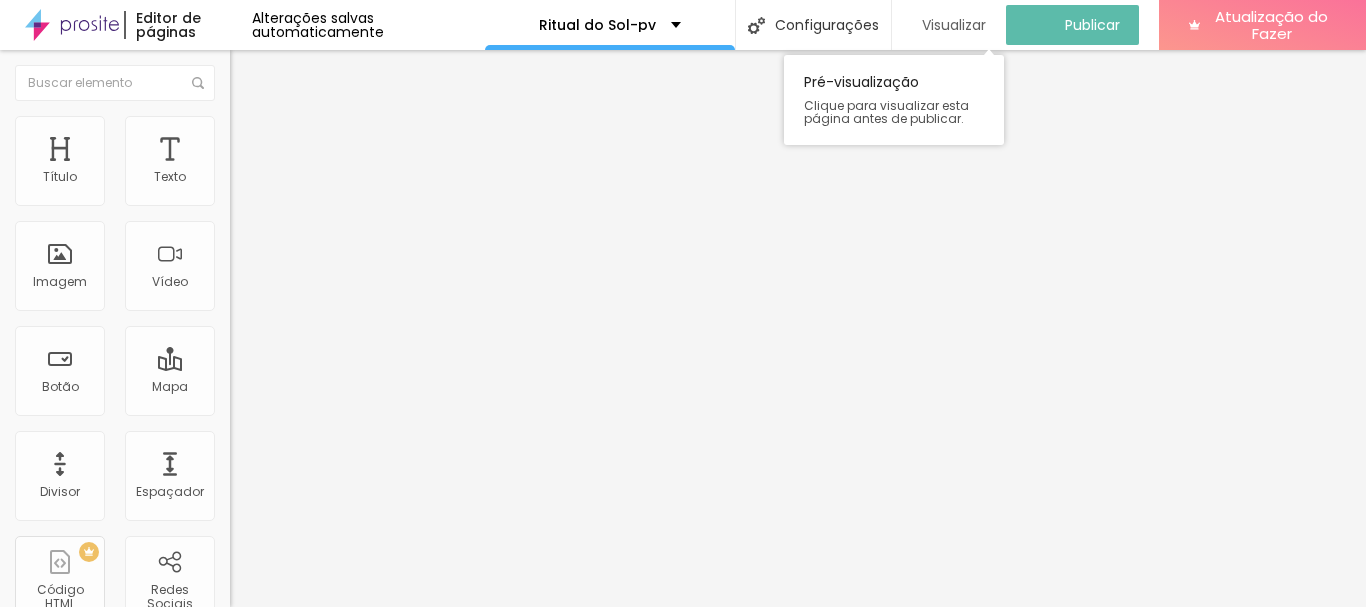 click on "Visualizar" at bounding box center (954, 25) 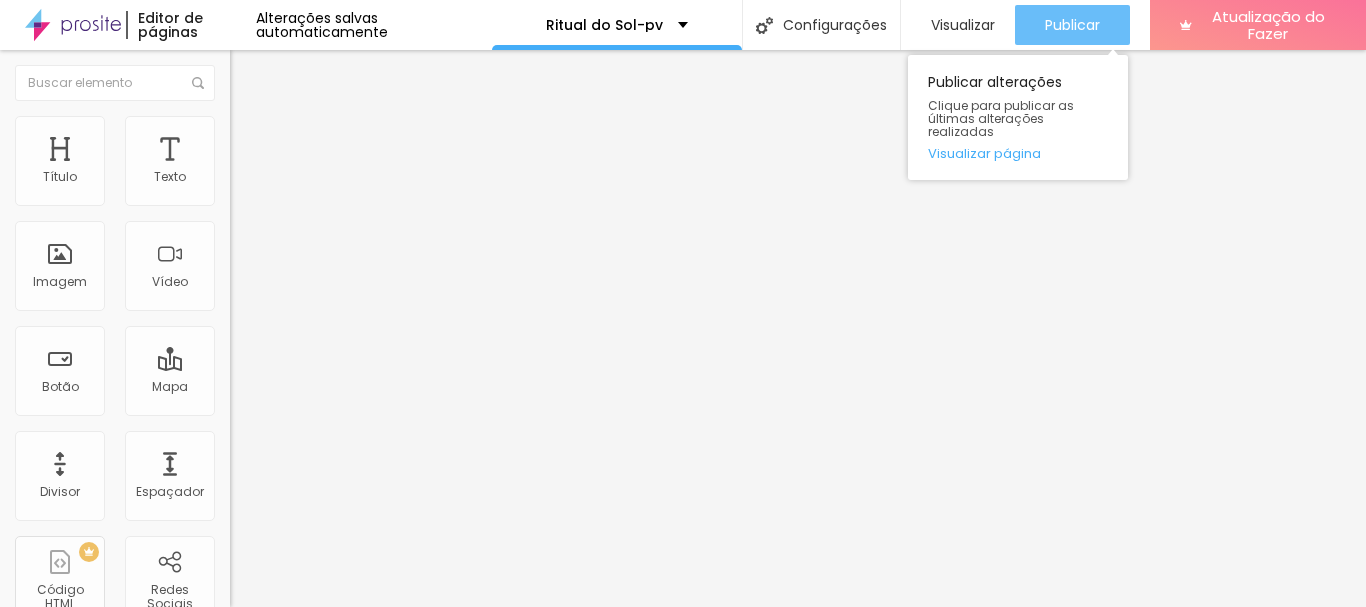 click on "Publicar" at bounding box center (1072, 25) 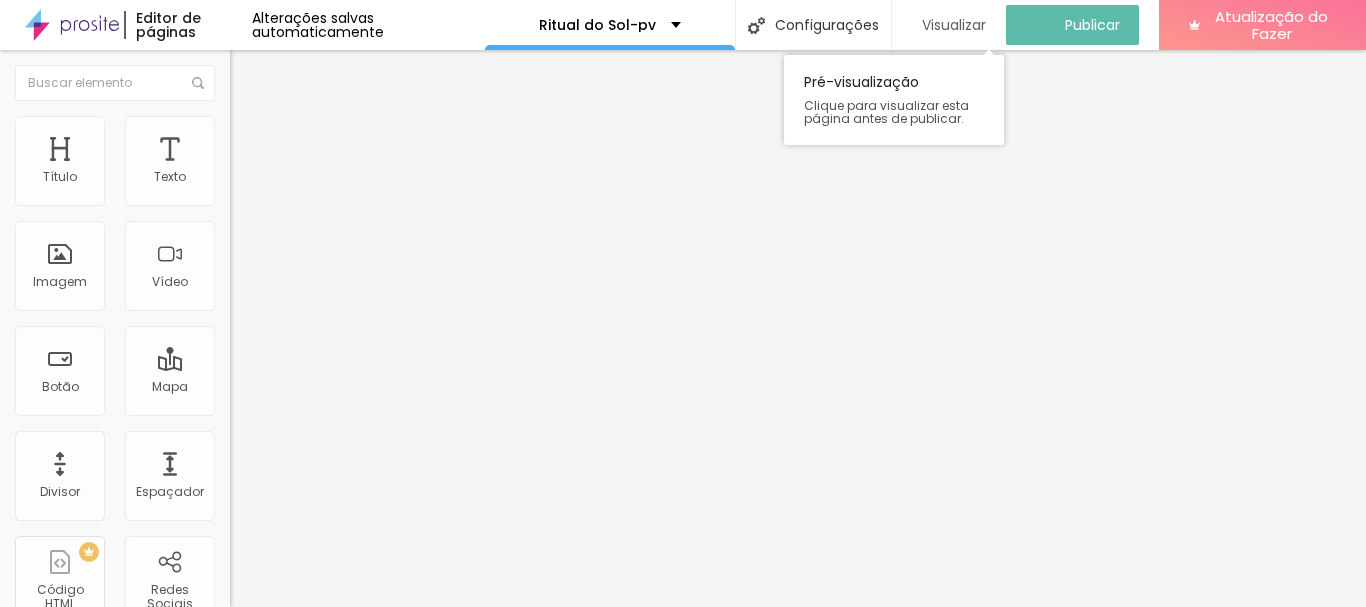 click on "Visualizar" at bounding box center [954, 25] 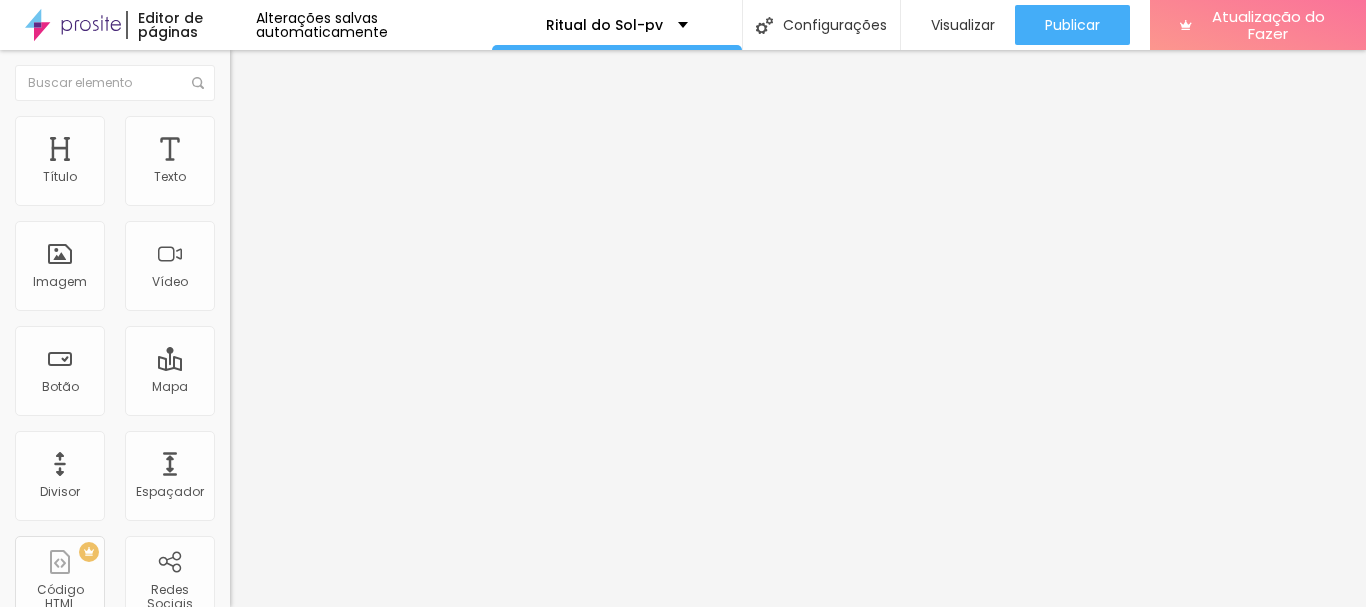 click at bounding box center (244, 285) 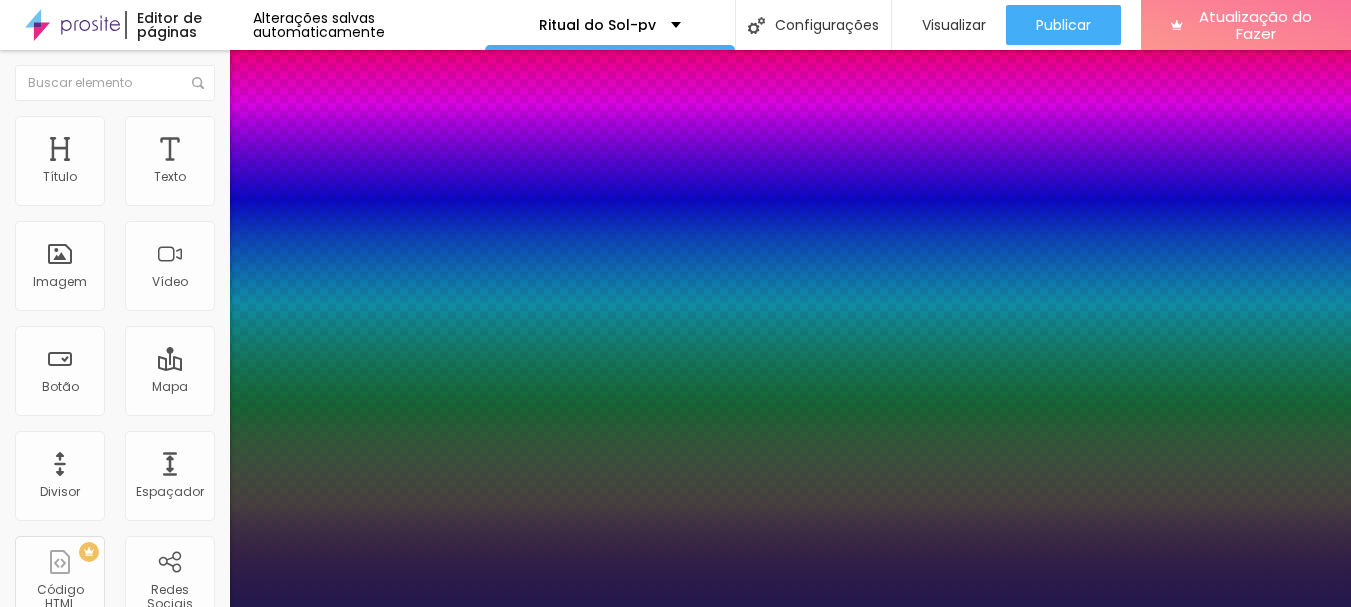 type on "1" 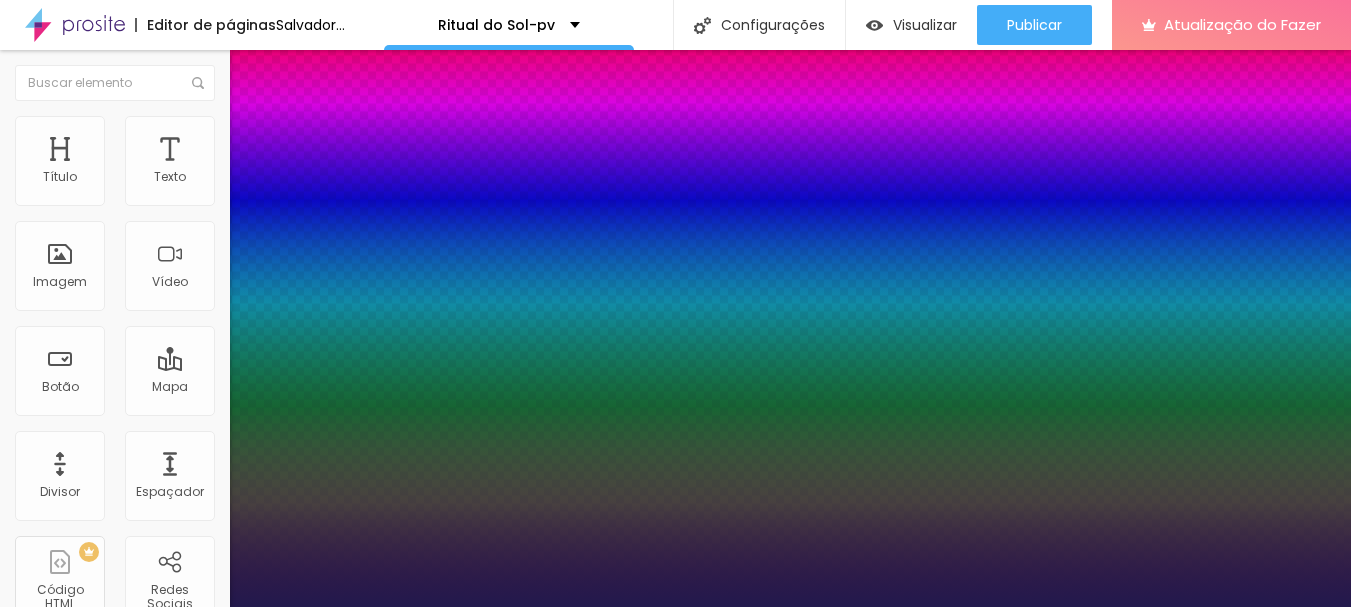 type on "1" 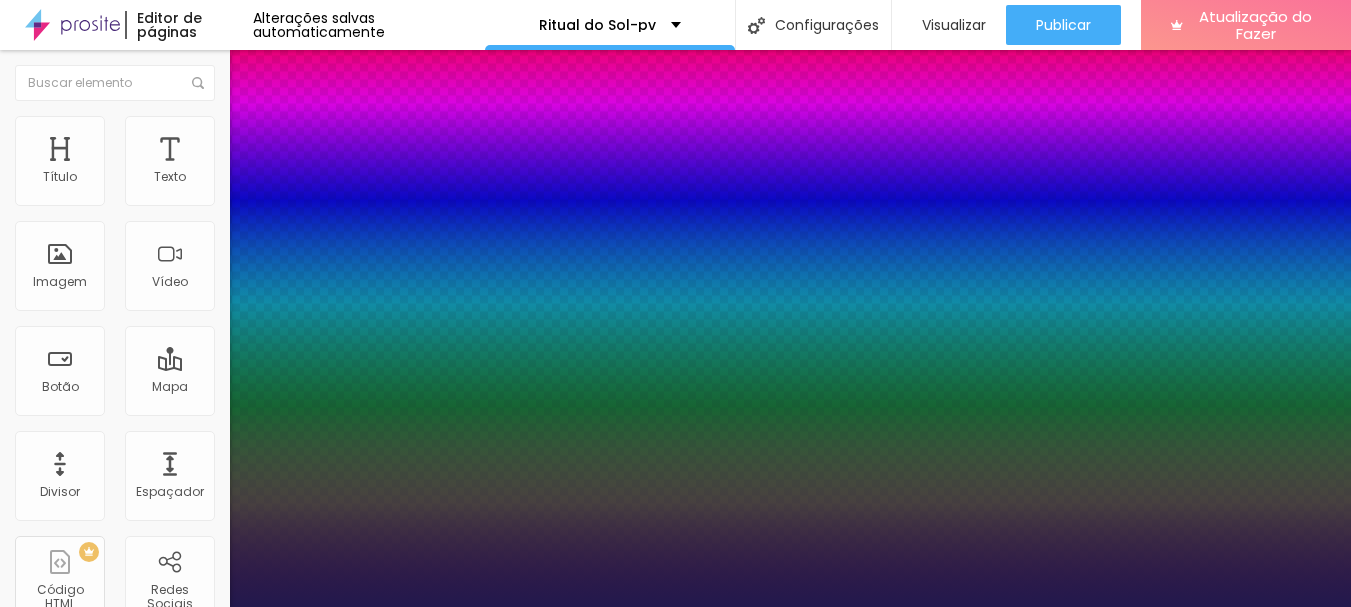 click at bounding box center [675, 607] 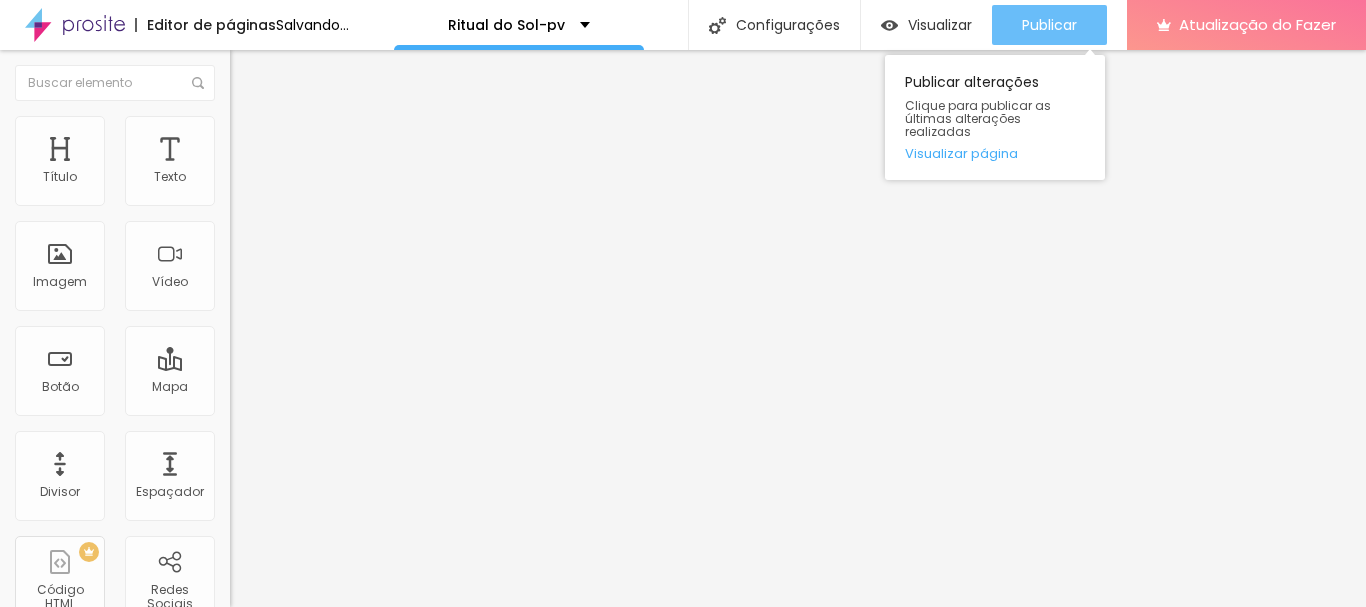 click on "Publicar" at bounding box center [1049, 25] 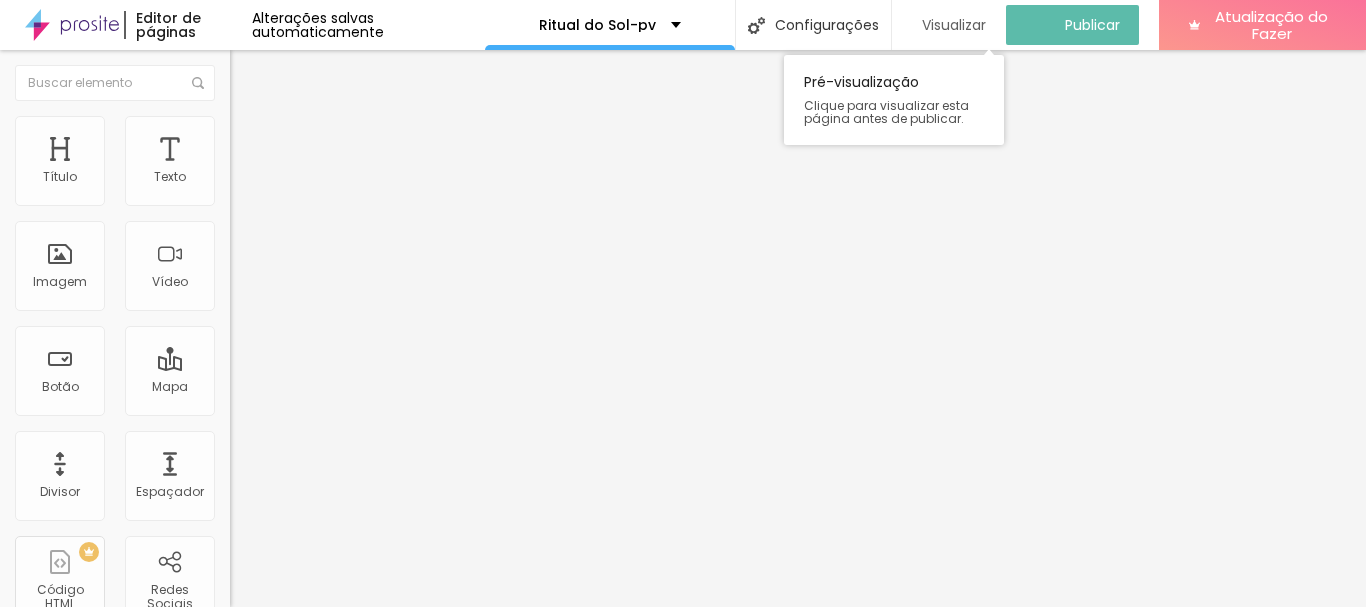 click on "Visualizar" at bounding box center [954, 25] 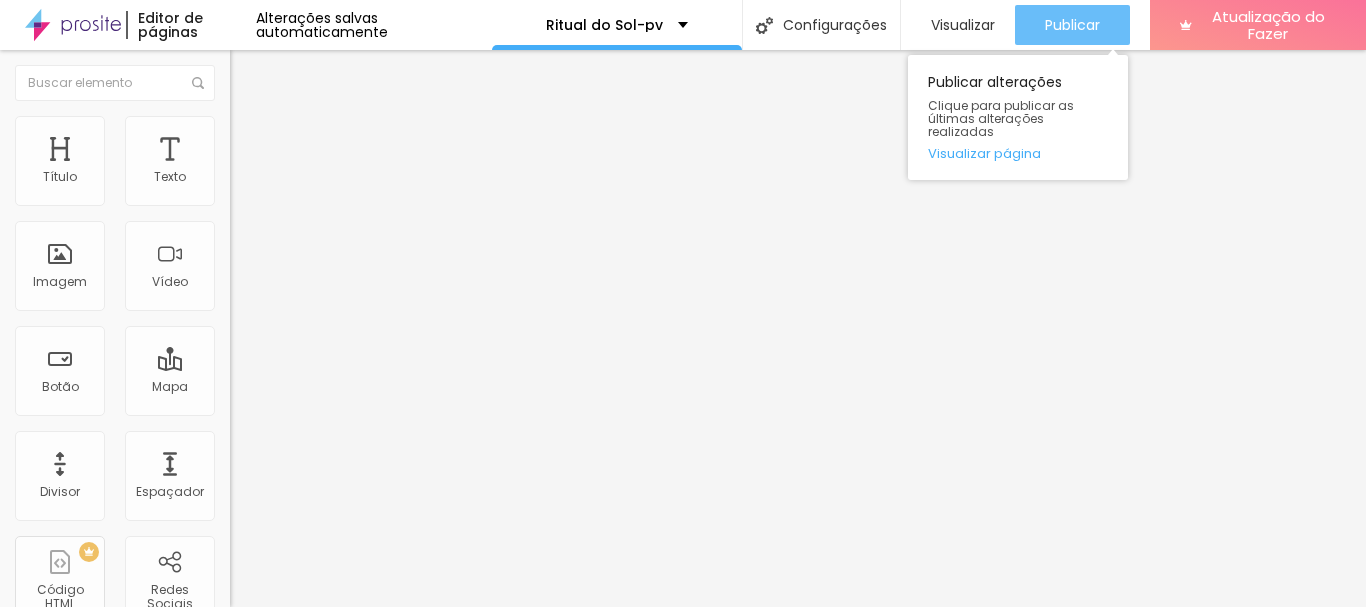 click on "Publicar" at bounding box center [1072, 25] 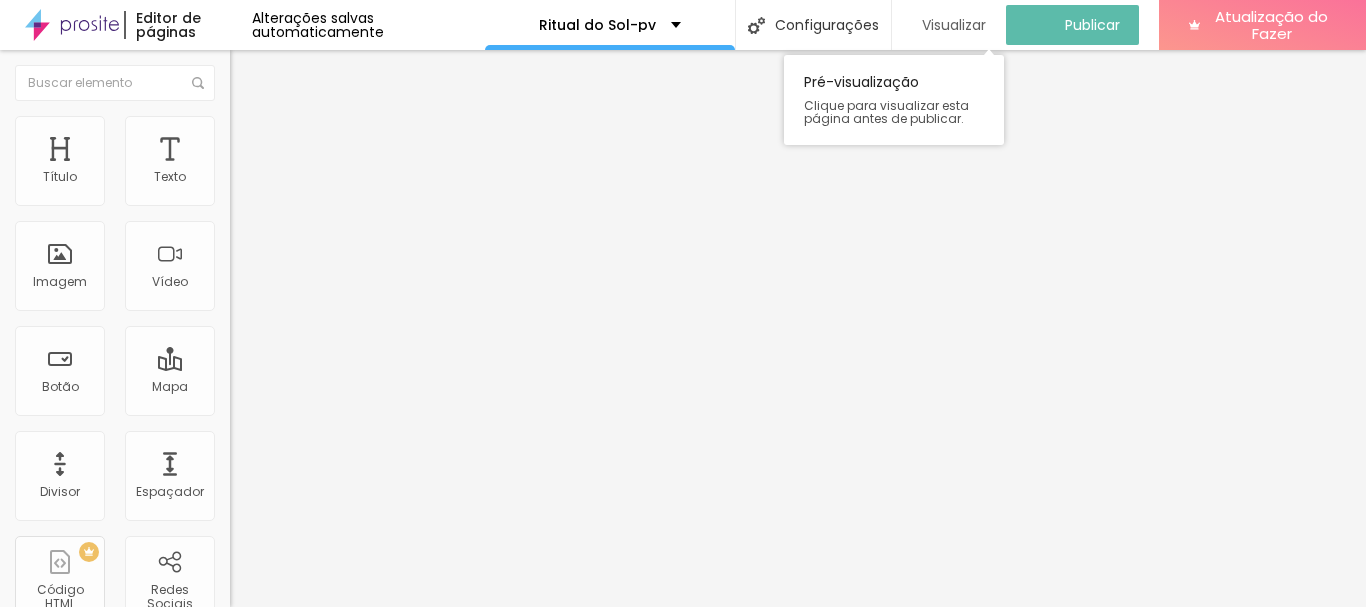 click on "Visualizar" at bounding box center [954, 25] 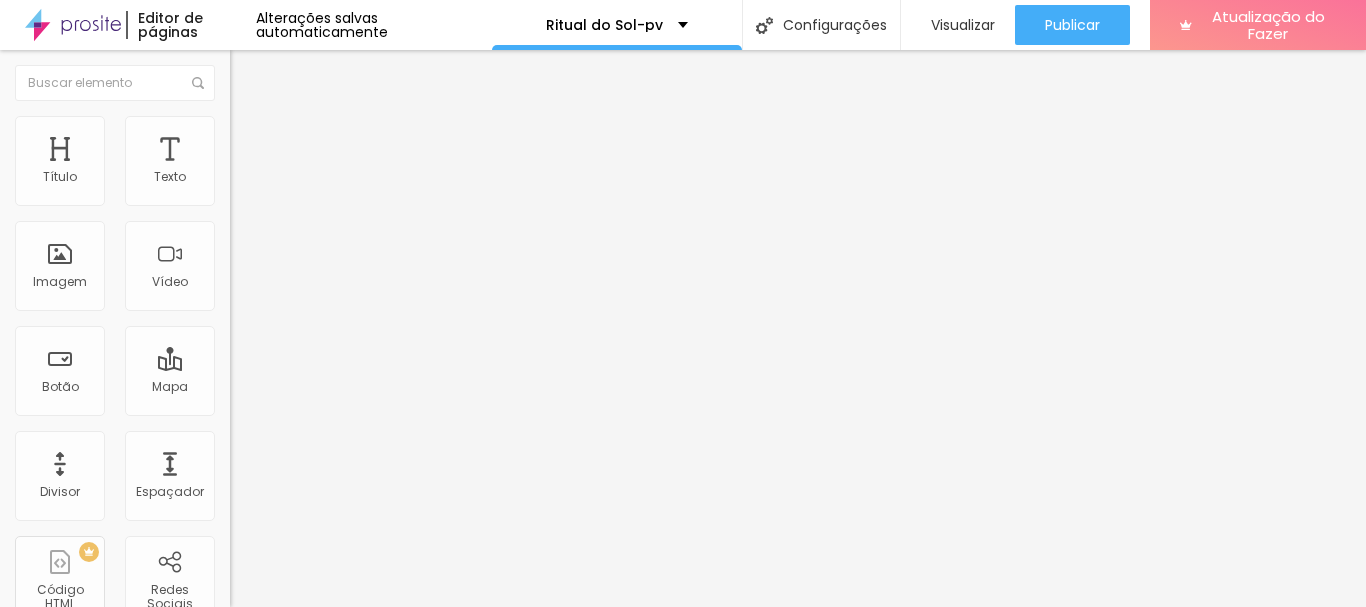 click 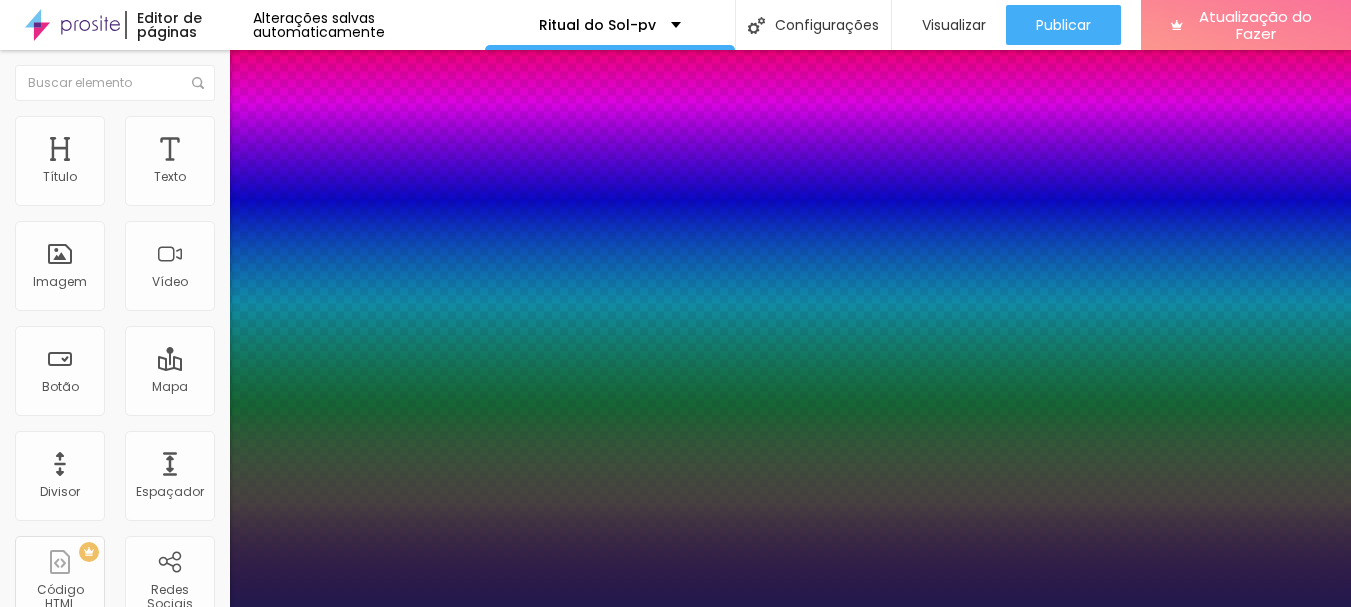 type on "1" 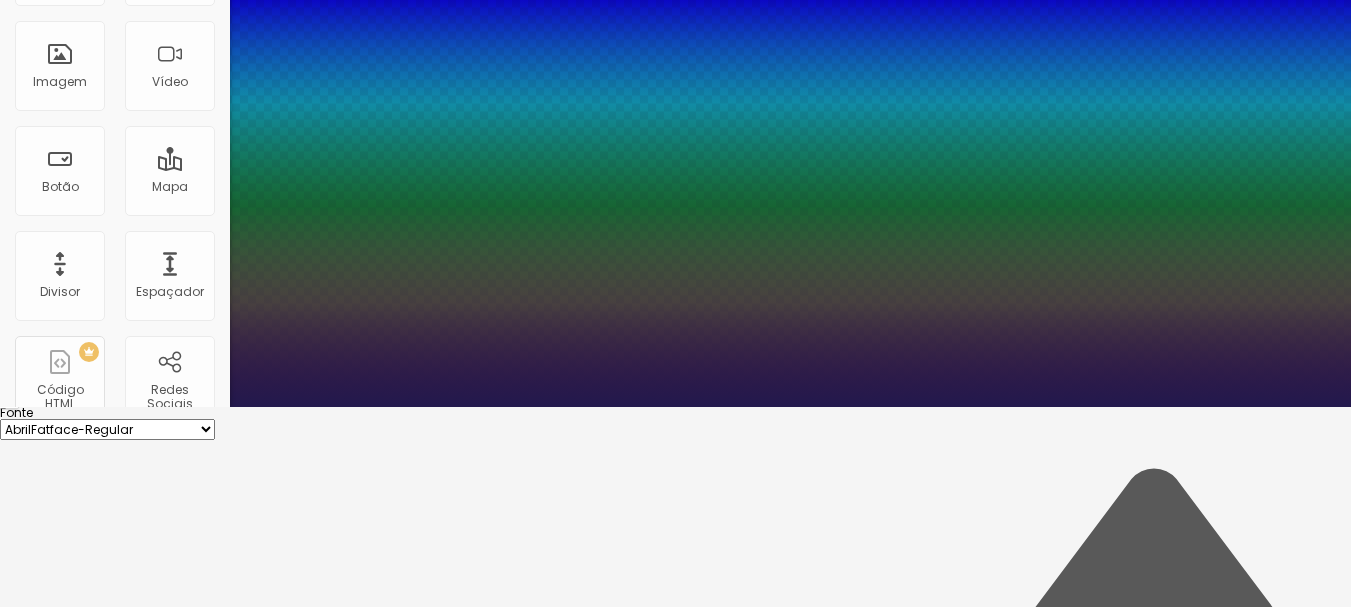 type on "1" 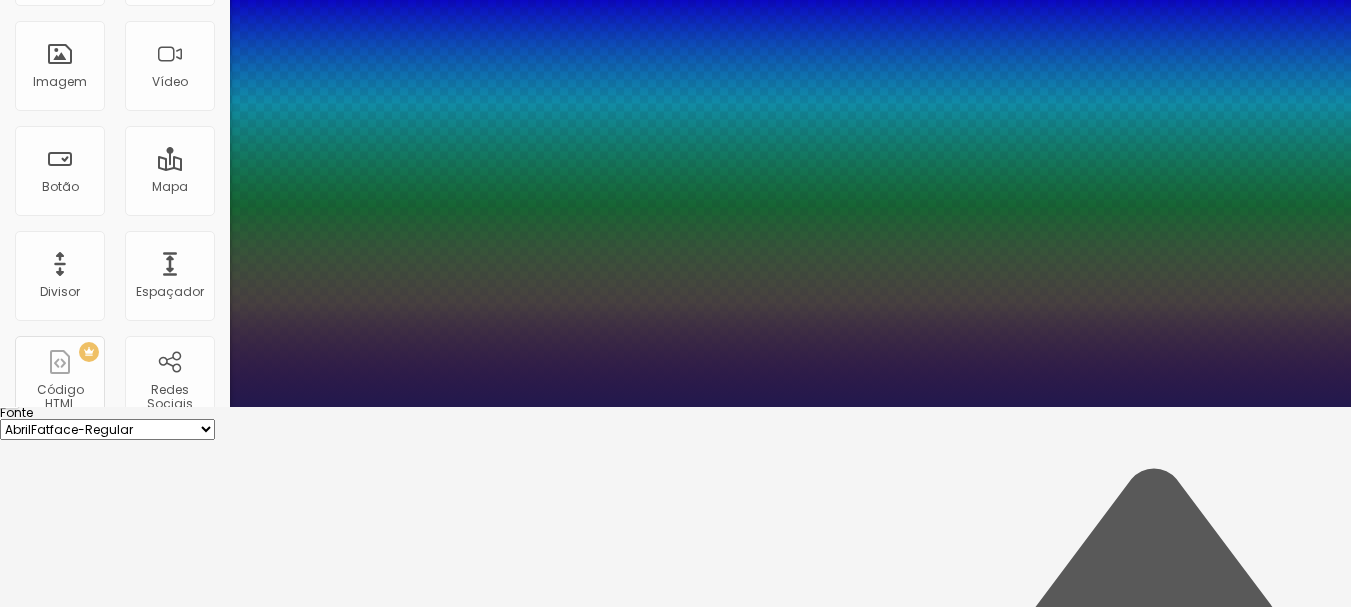 type on "1" 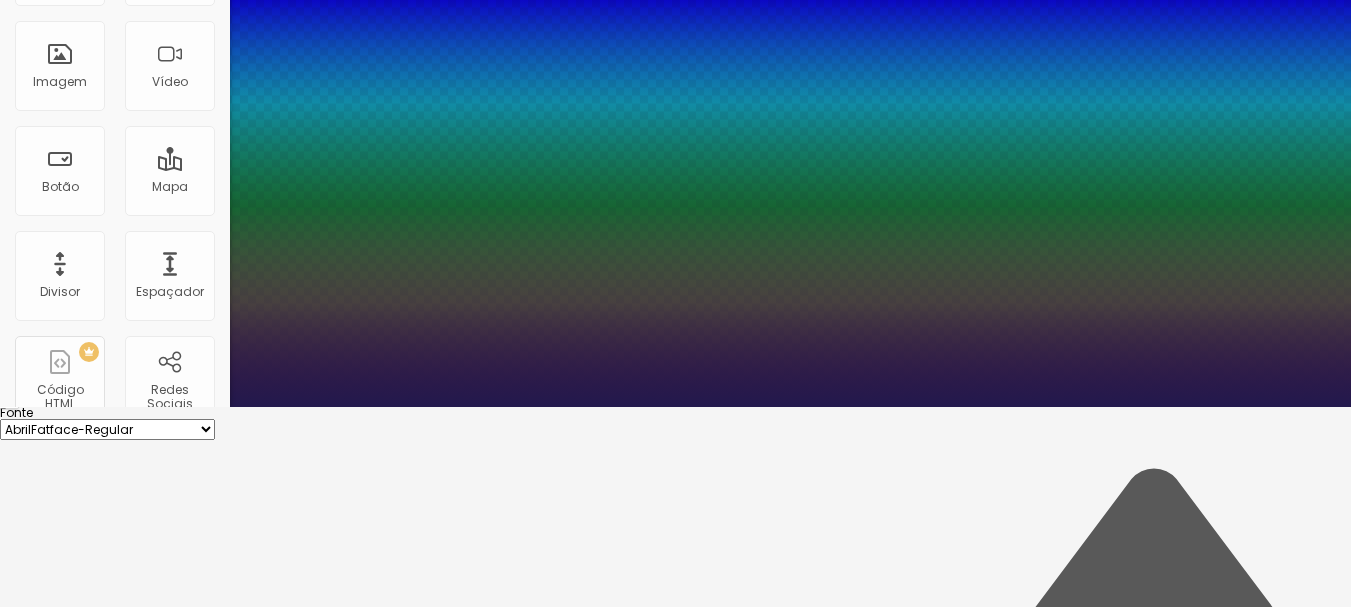 scroll, scrollTop: 0, scrollLeft: 0, axis: both 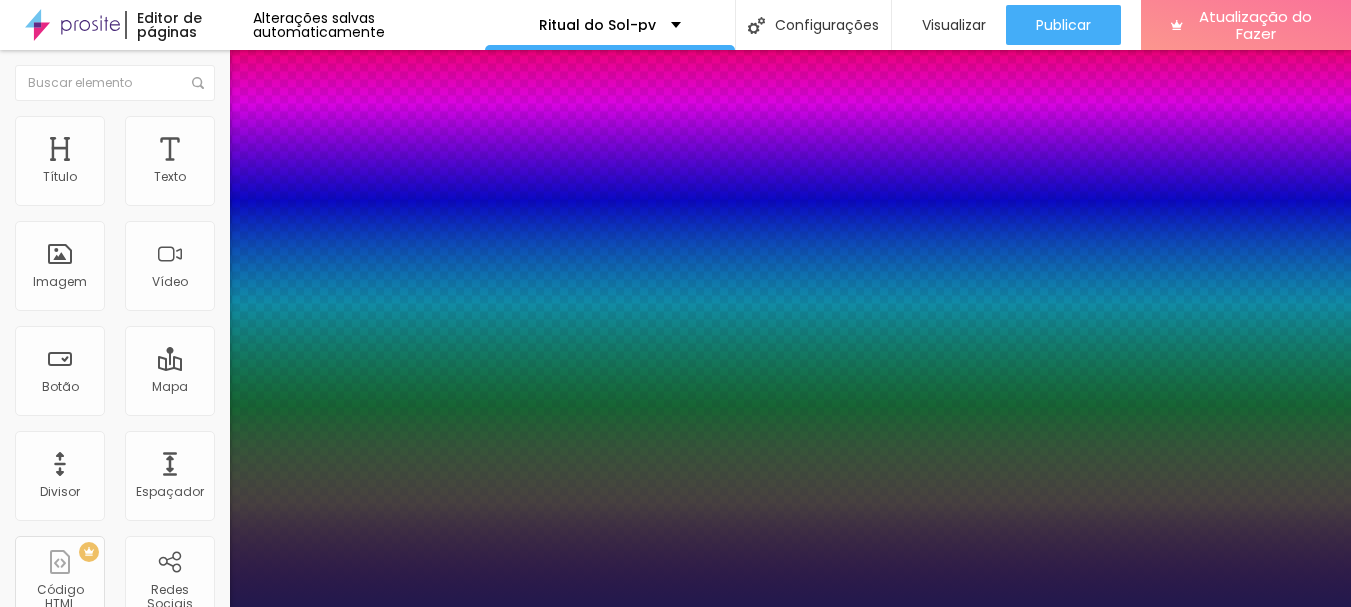 type on "1.5" 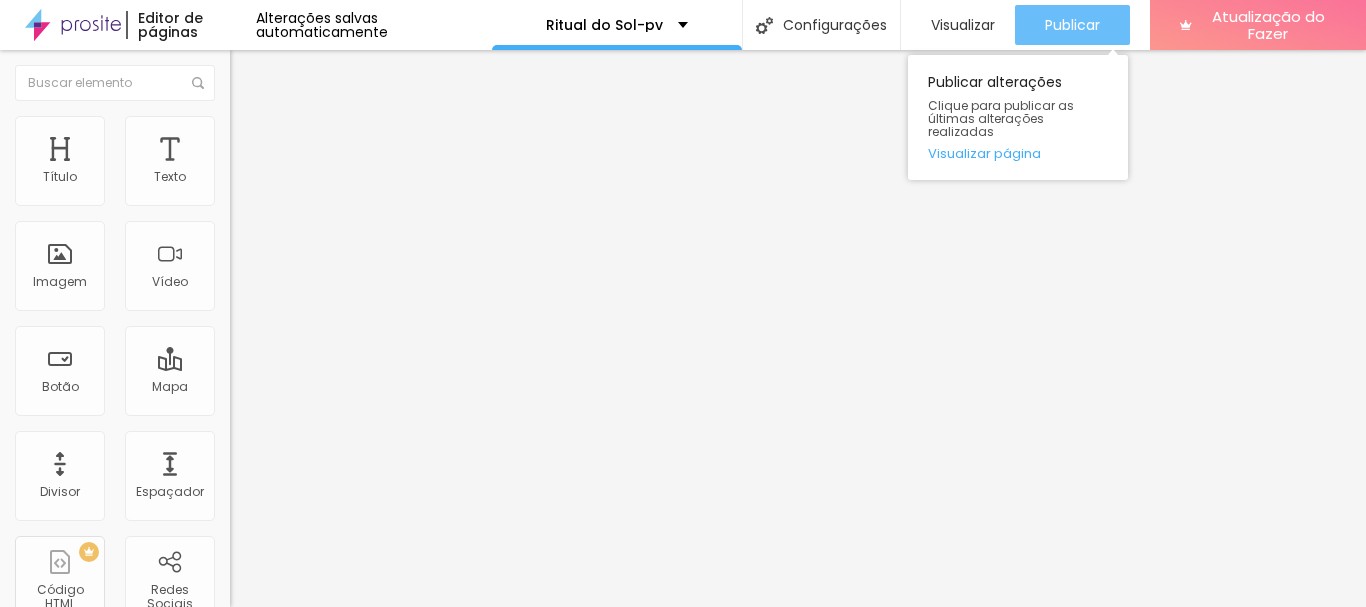 click on "Publicar" at bounding box center [1072, 25] 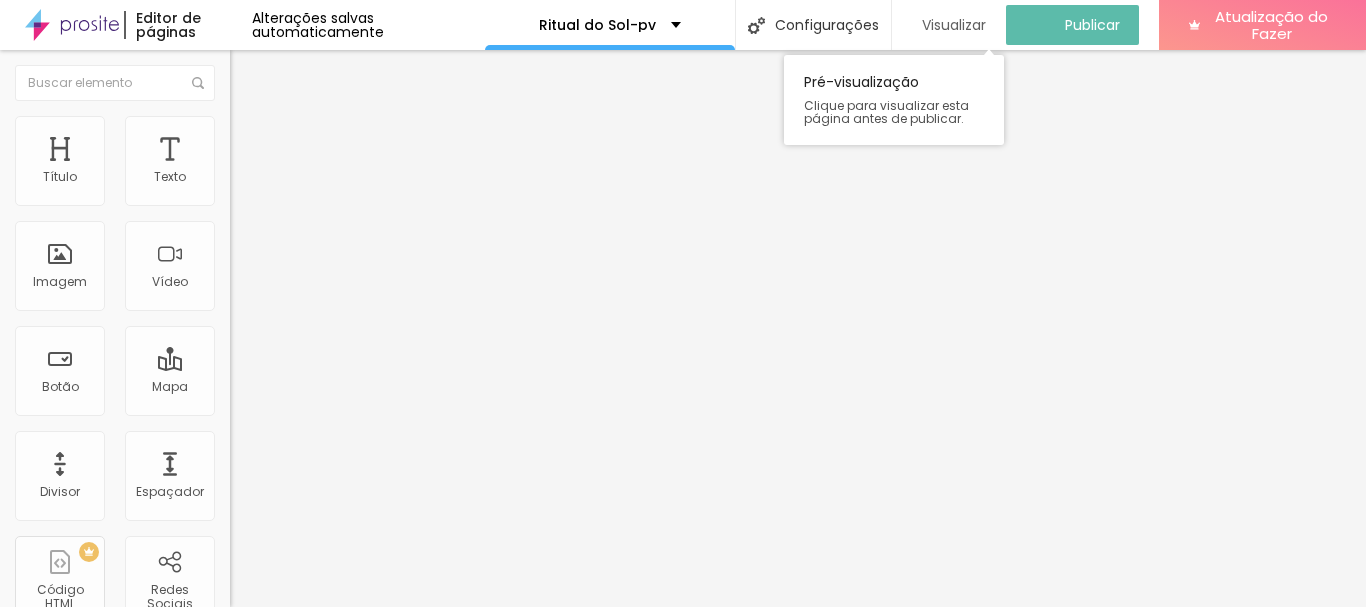 click on "Visualizar" at bounding box center (954, 25) 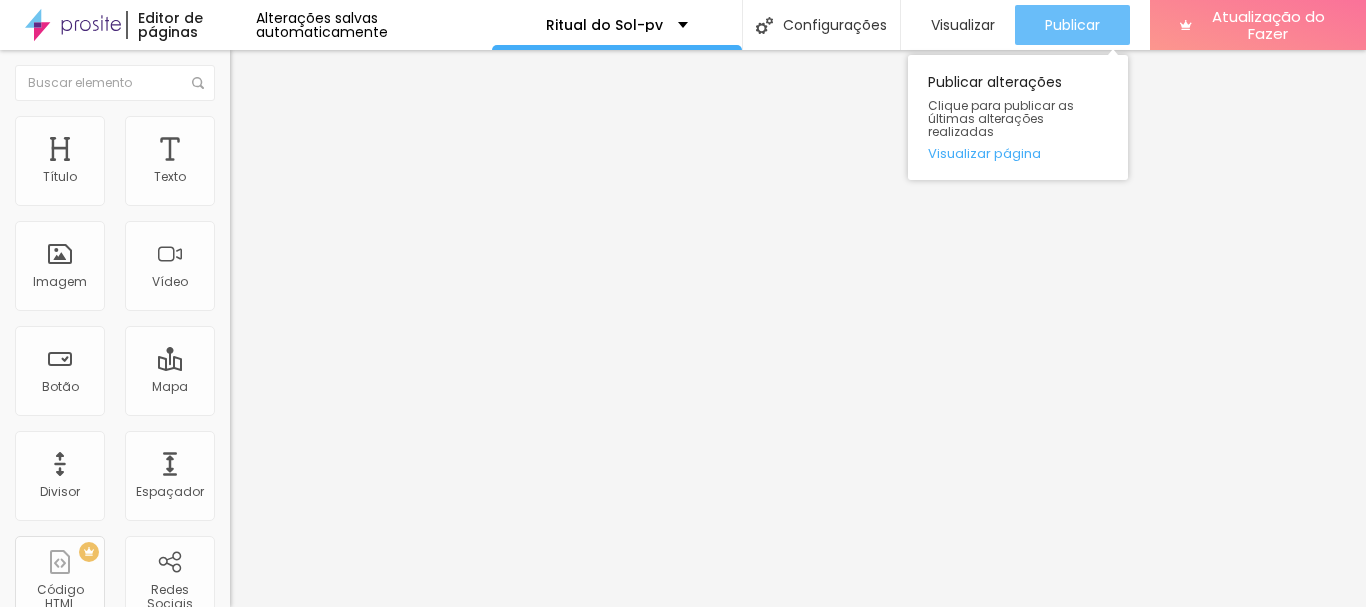 click on "Publicar" at bounding box center [1072, 25] 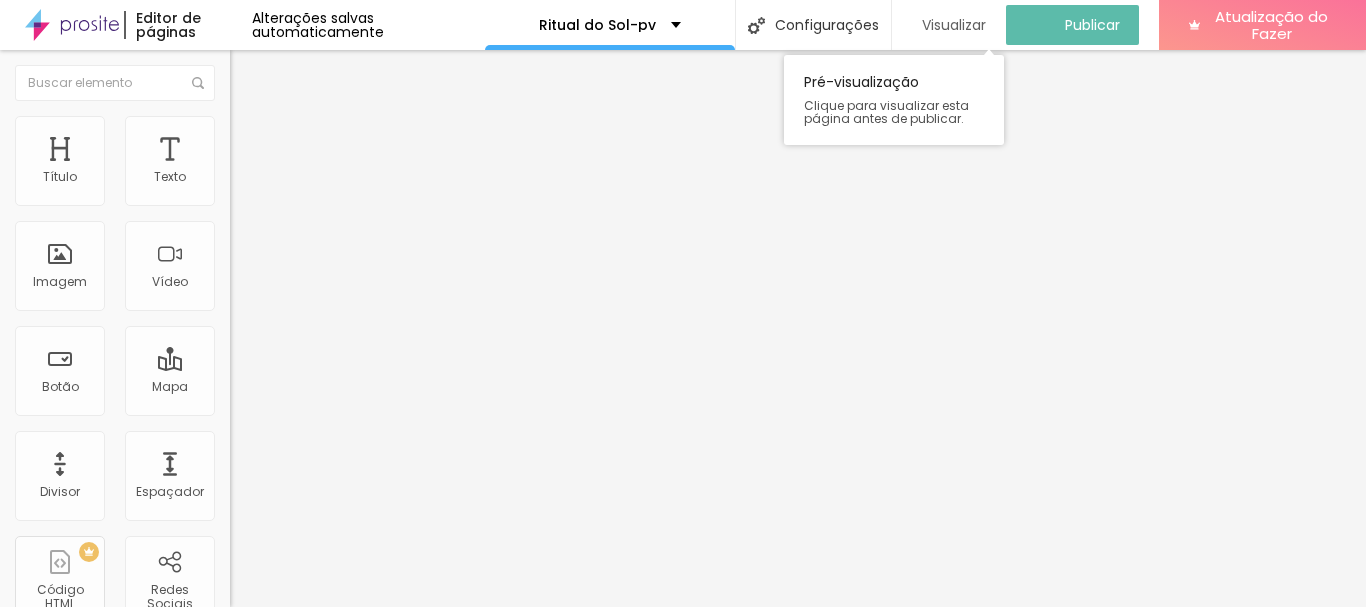 click on "Visualizar" at bounding box center [954, 25] 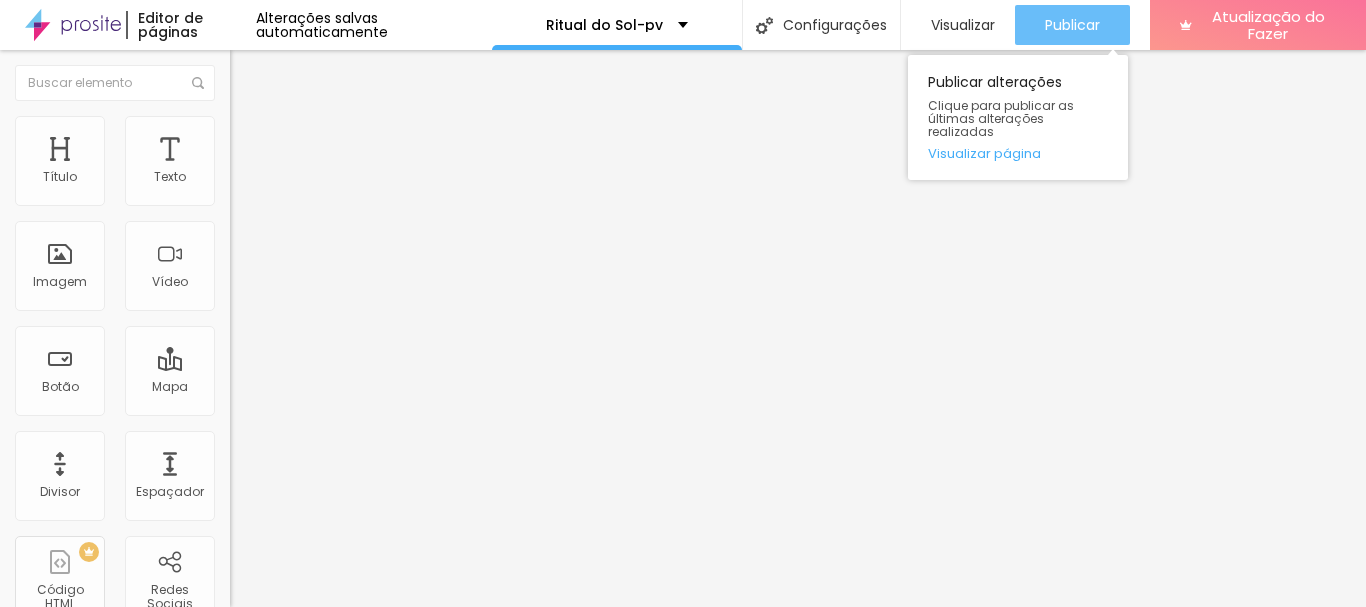 click on "Publicar" at bounding box center (1072, 25) 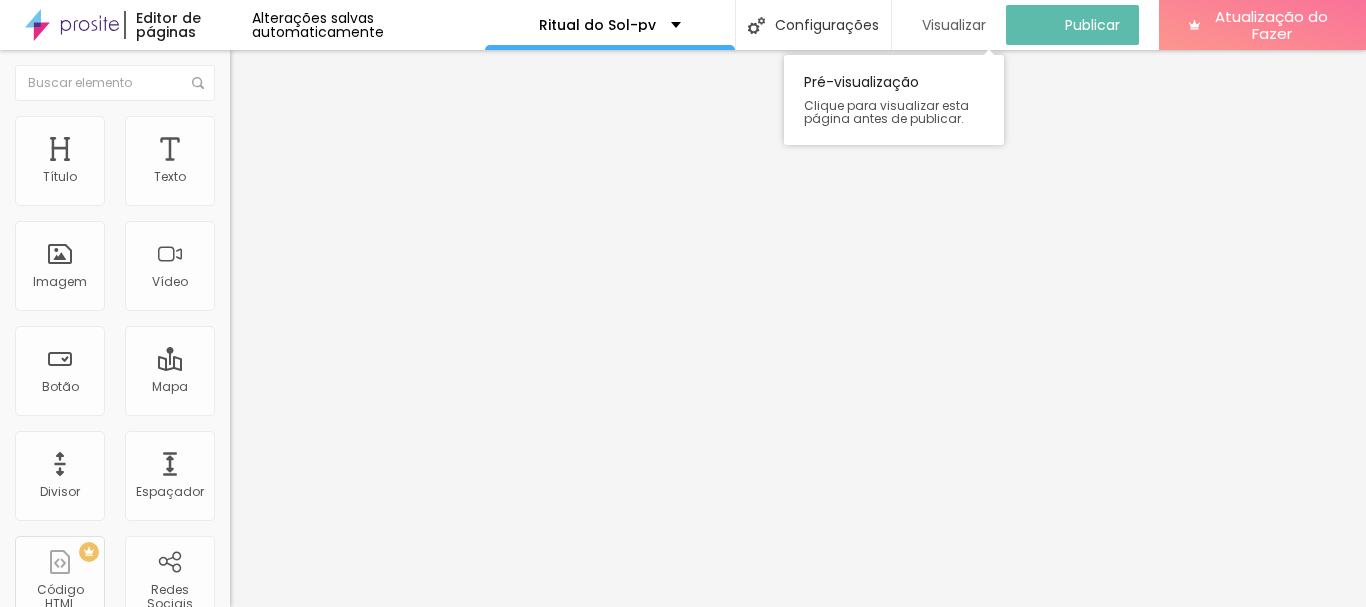 click on "Visualizar" at bounding box center [954, 25] 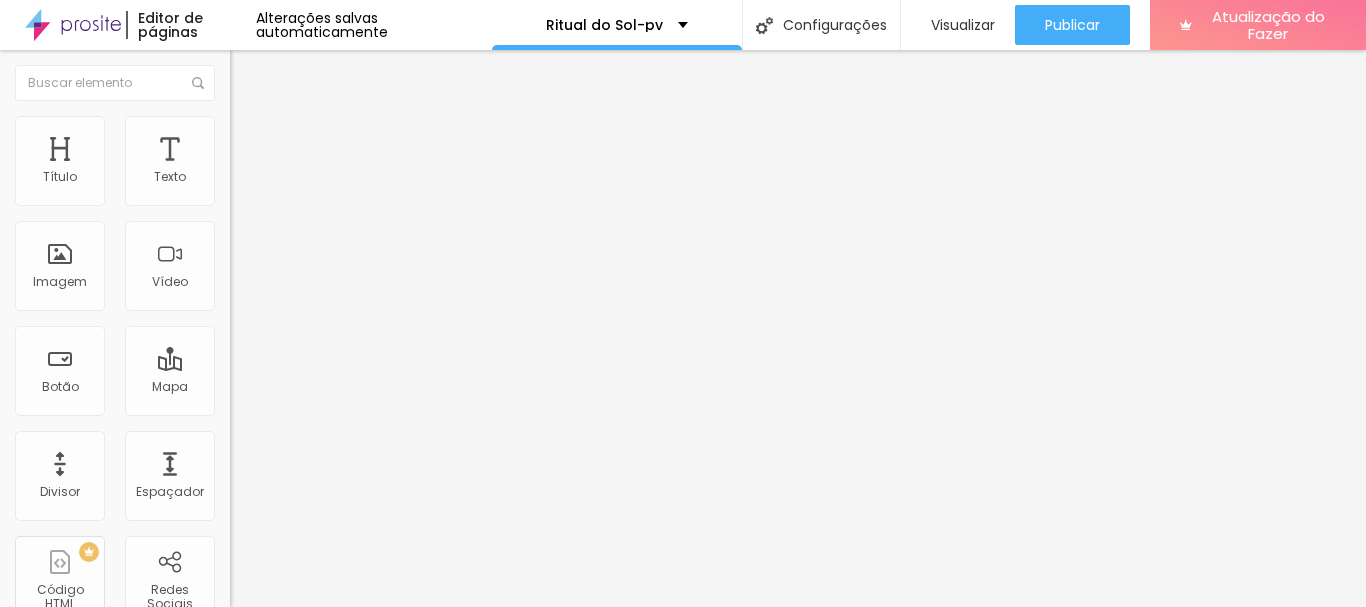 click 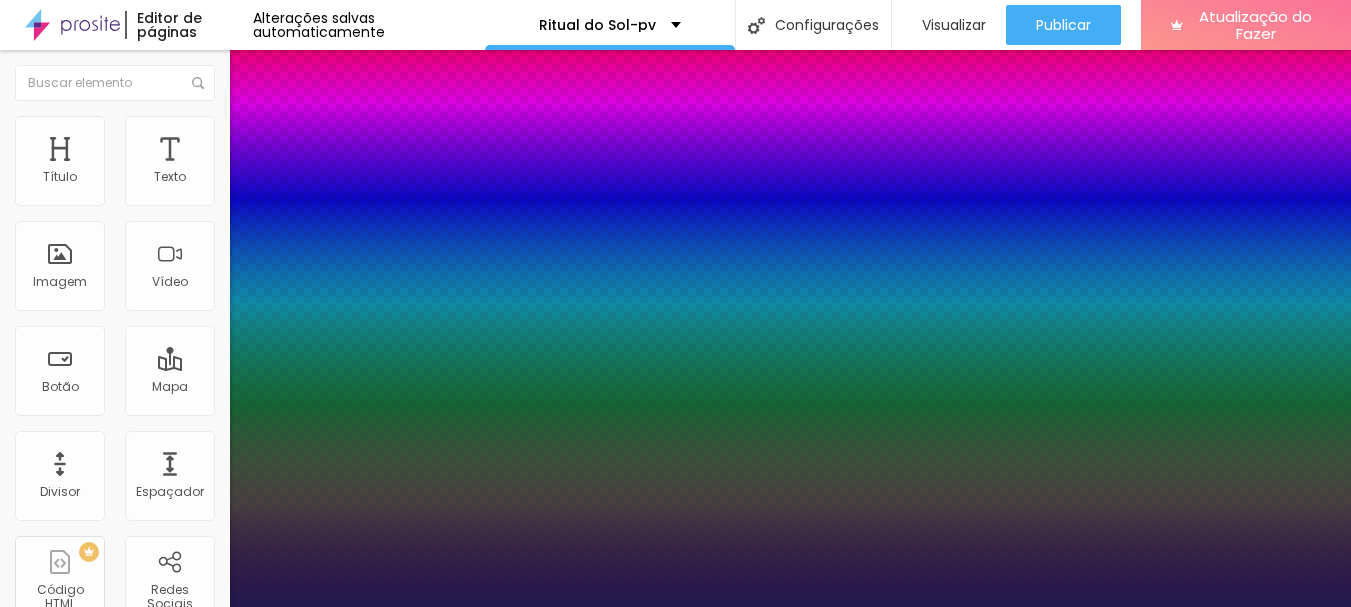 type on "1" 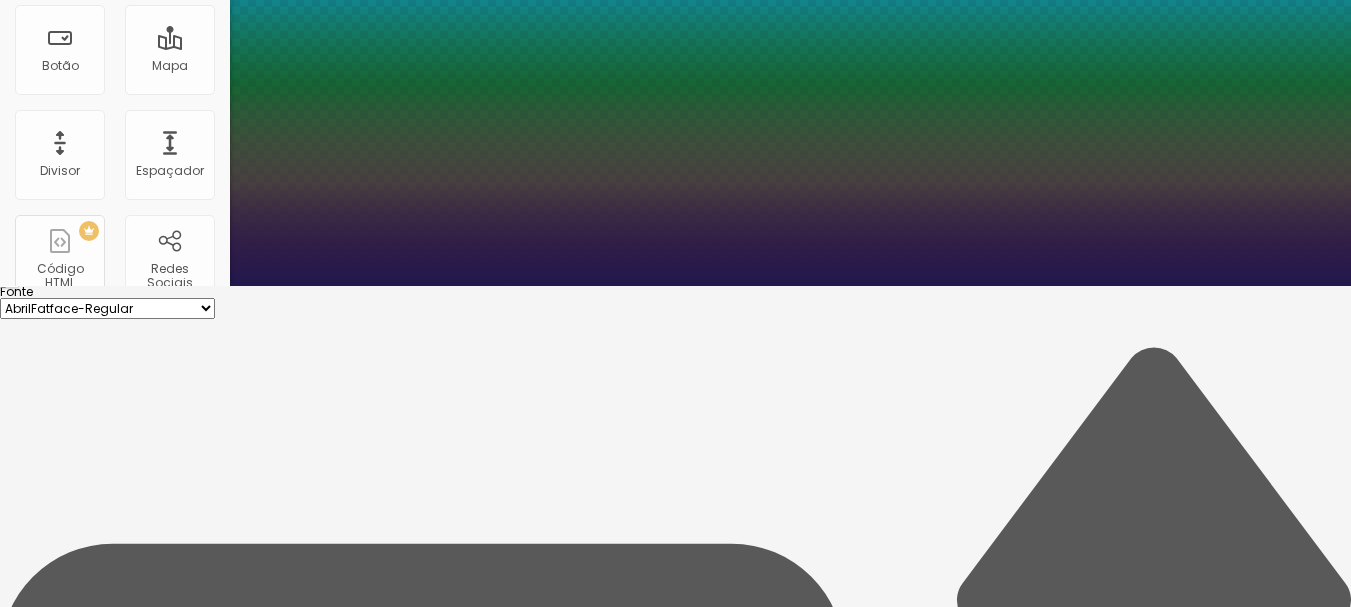 click on "16" at bounding box center [40, 1700] 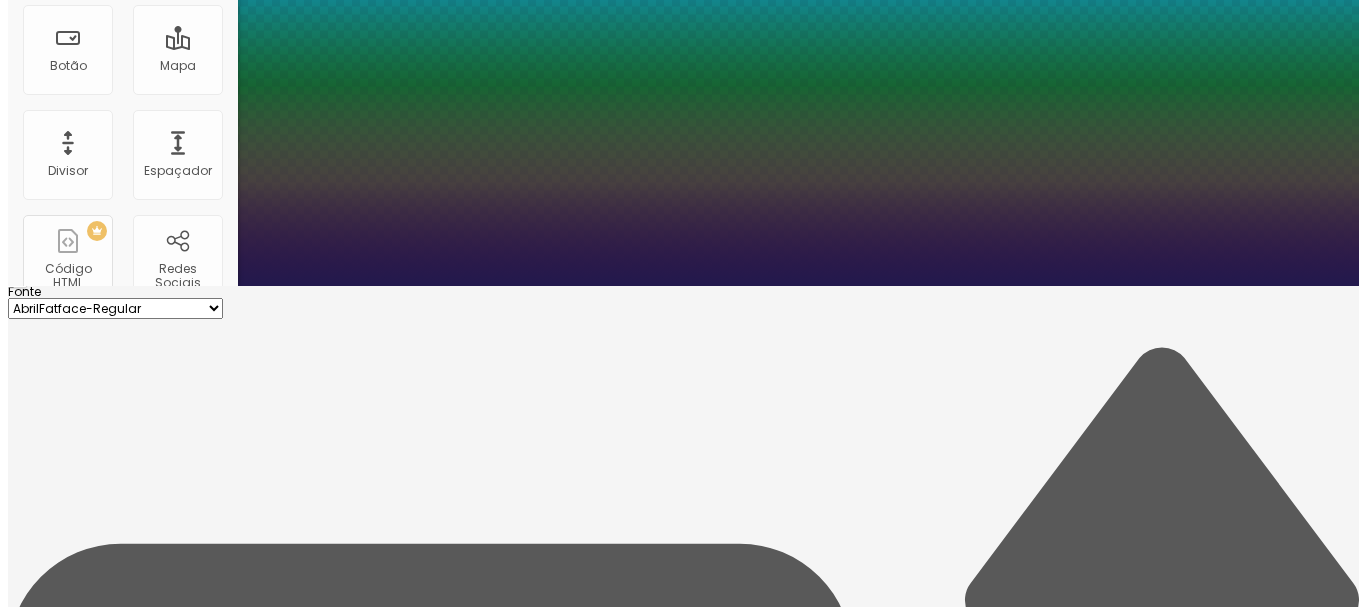 scroll, scrollTop: 0, scrollLeft: 0, axis: both 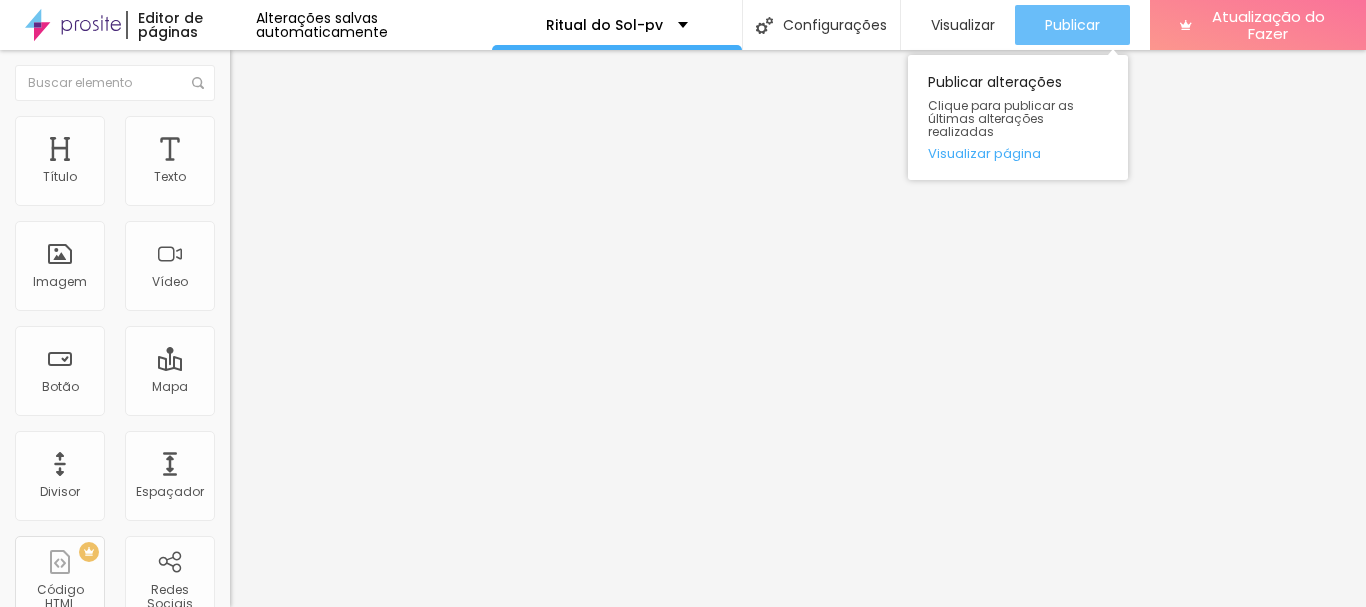 click on "Publicar" at bounding box center [1072, 25] 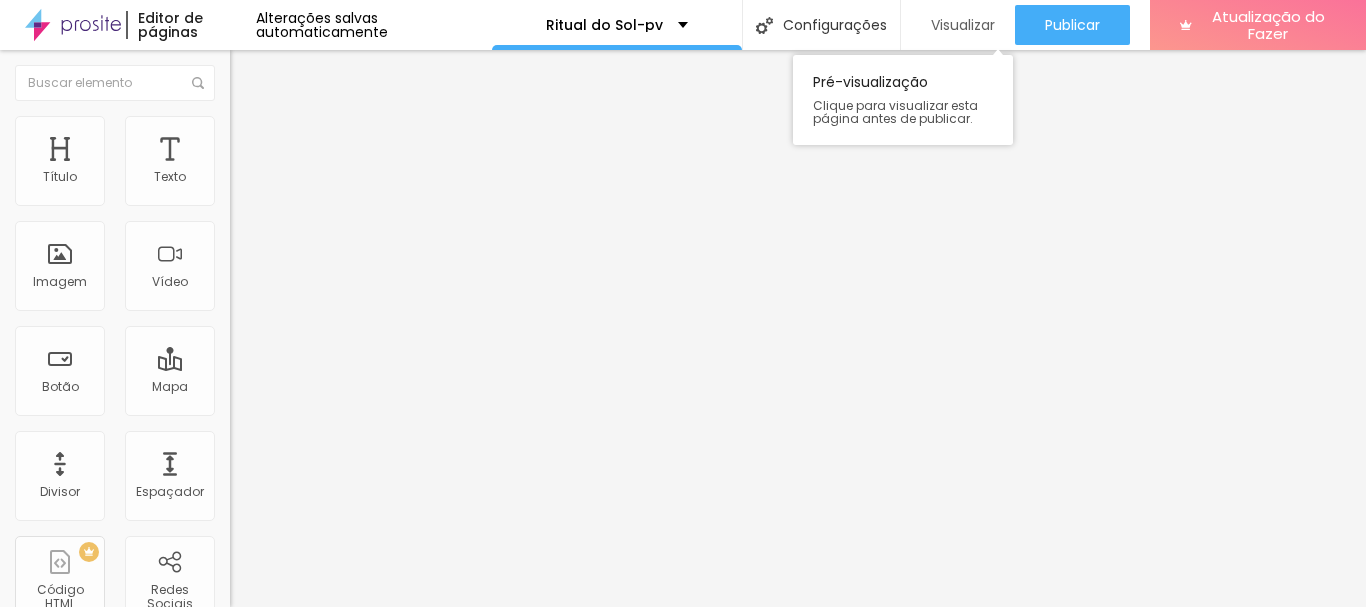 click on "Visualizar" at bounding box center (963, 25) 